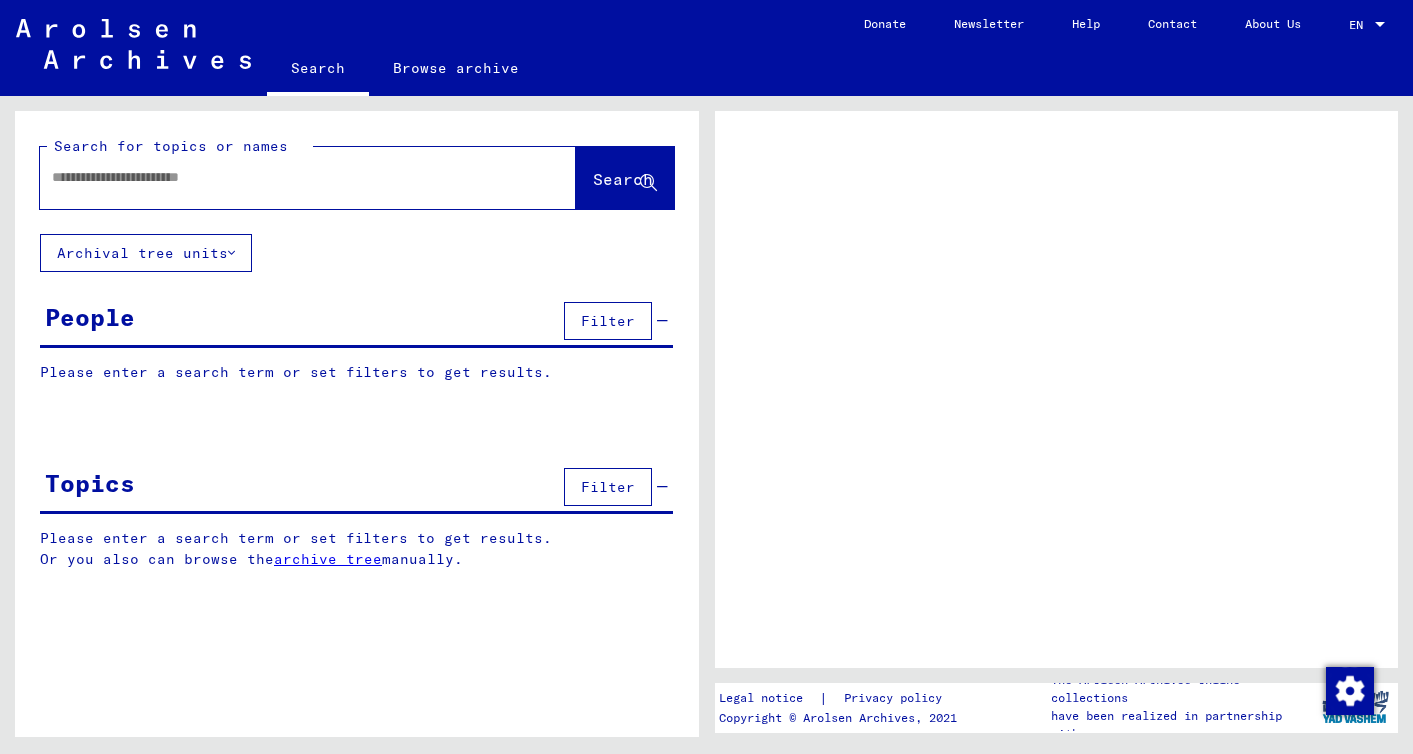 scroll, scrollTop: 0, scrollLeft: 0, axis: both 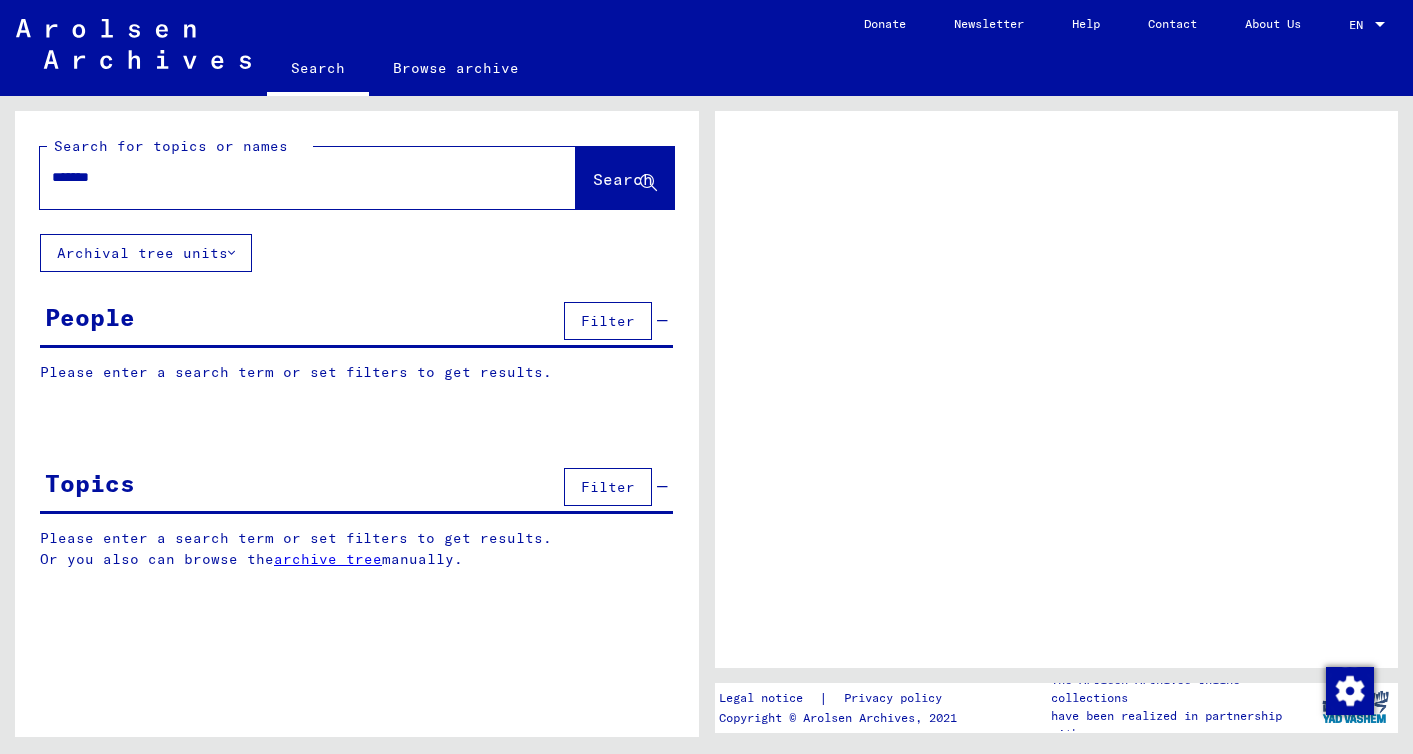 type on "*******" 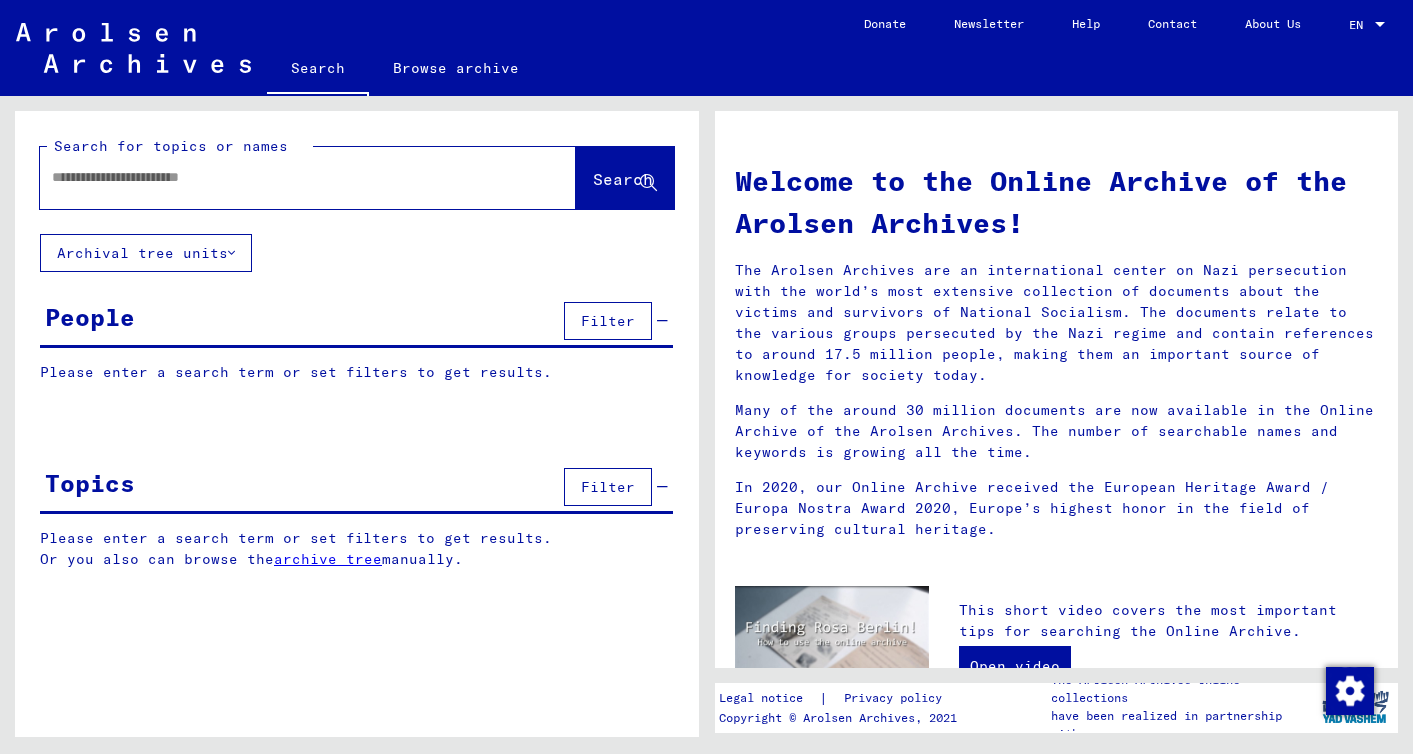 click at bounding box center [284, 177] 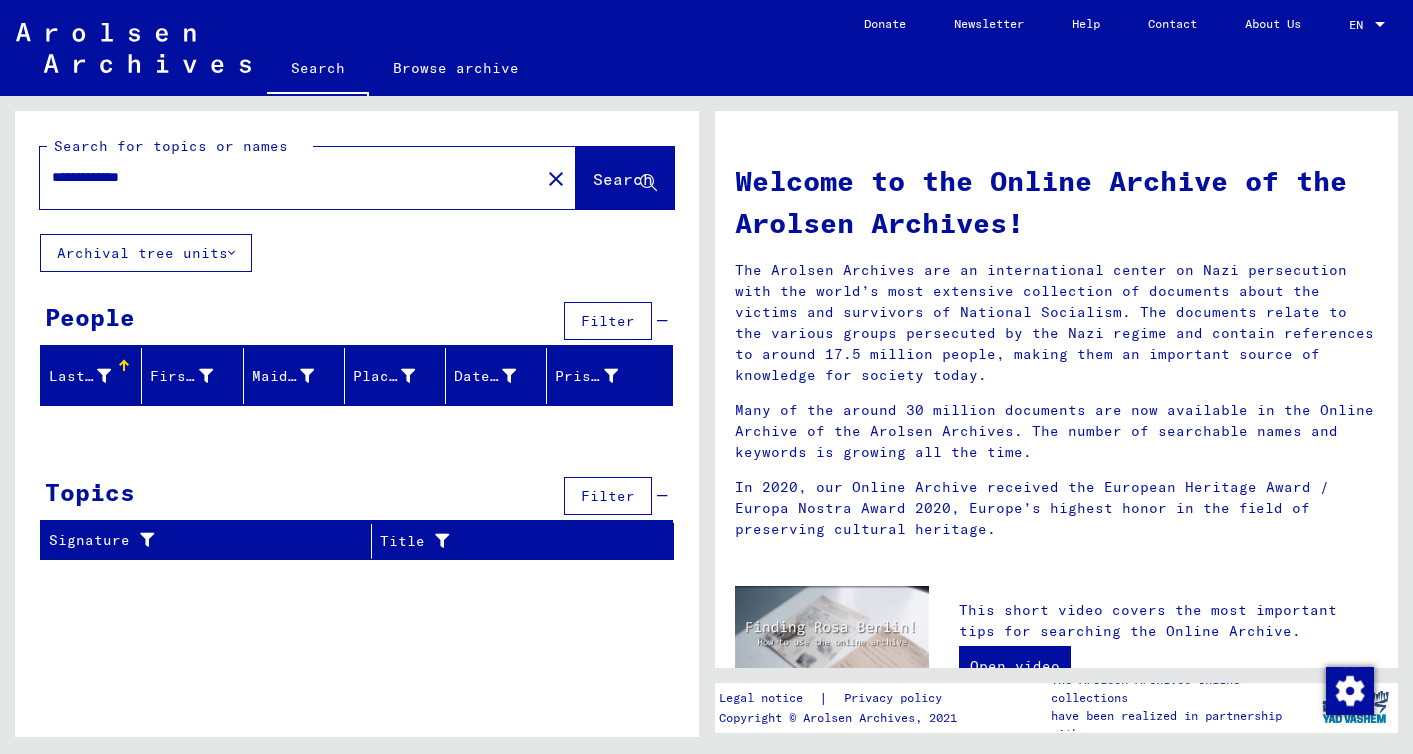 click on "Search" 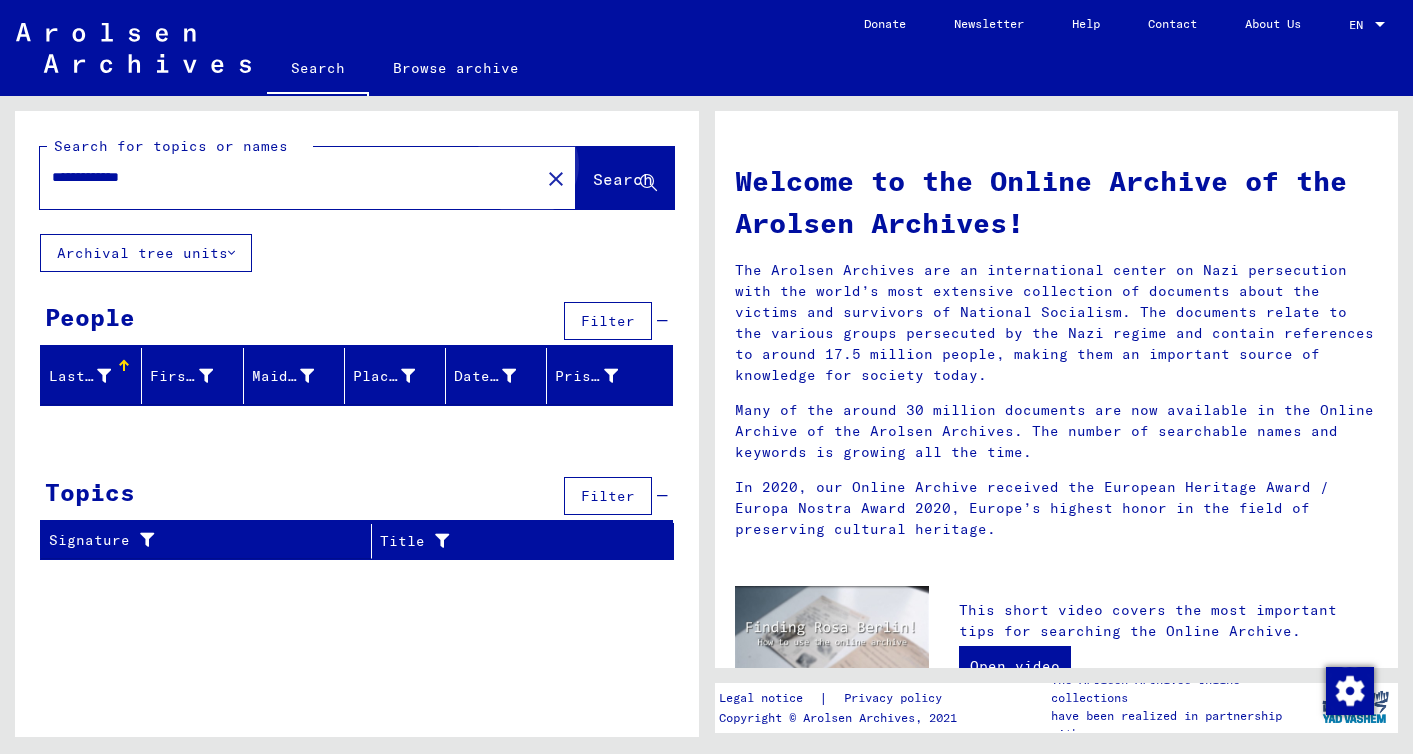 click on "**********" at bounding box center (284, 177) 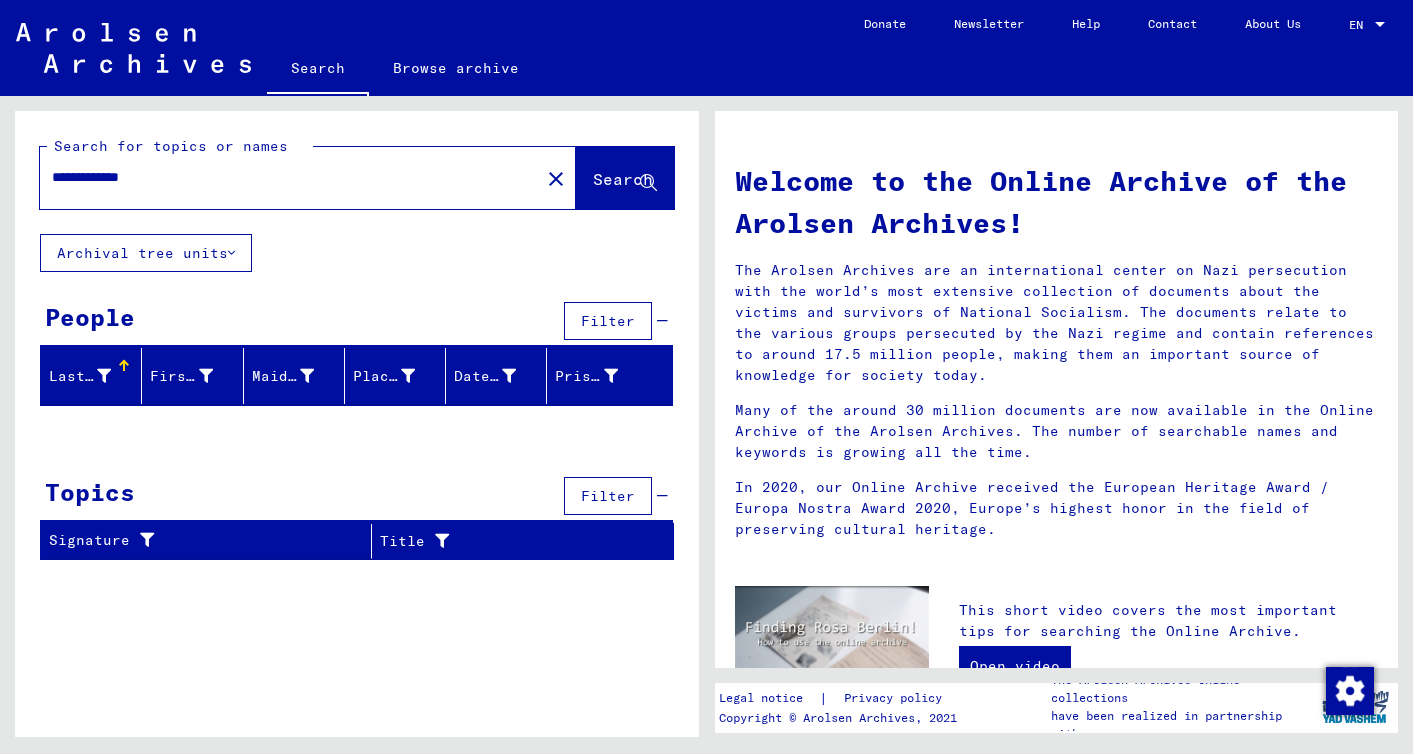 click on "**********" at bounding box center [284, 177] 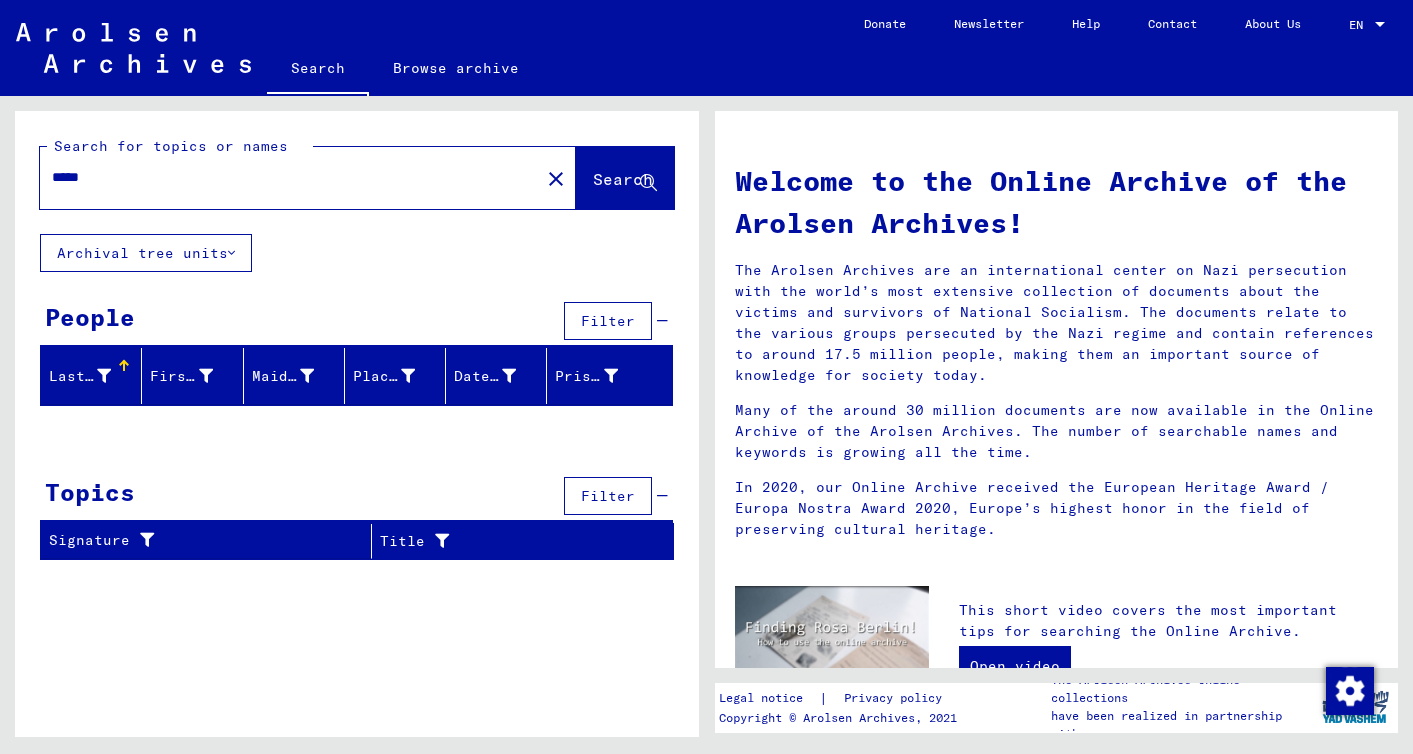 type on "*****" 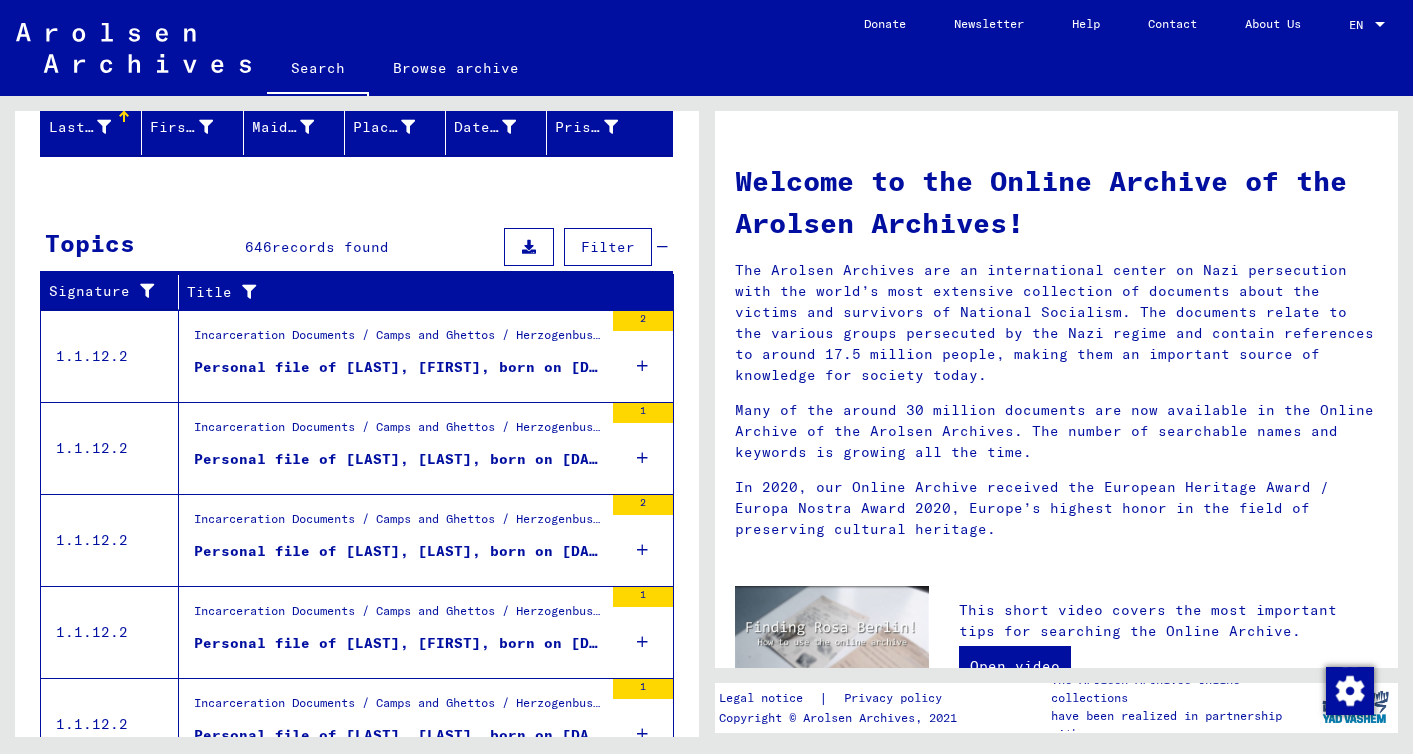 scroll, scrollTop: 130, scrollLeft: 0, axis: vertical 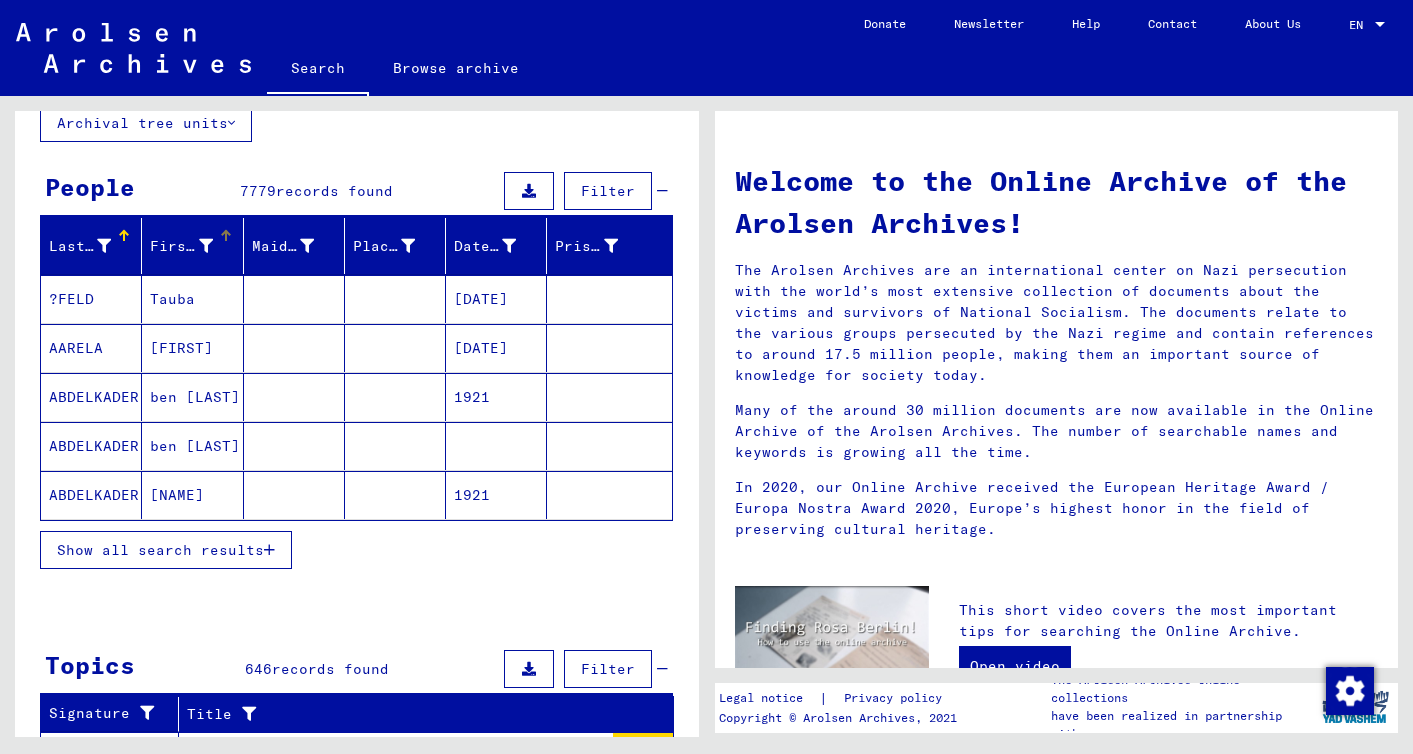 click on "First Name" at bounding box center (181, 246) 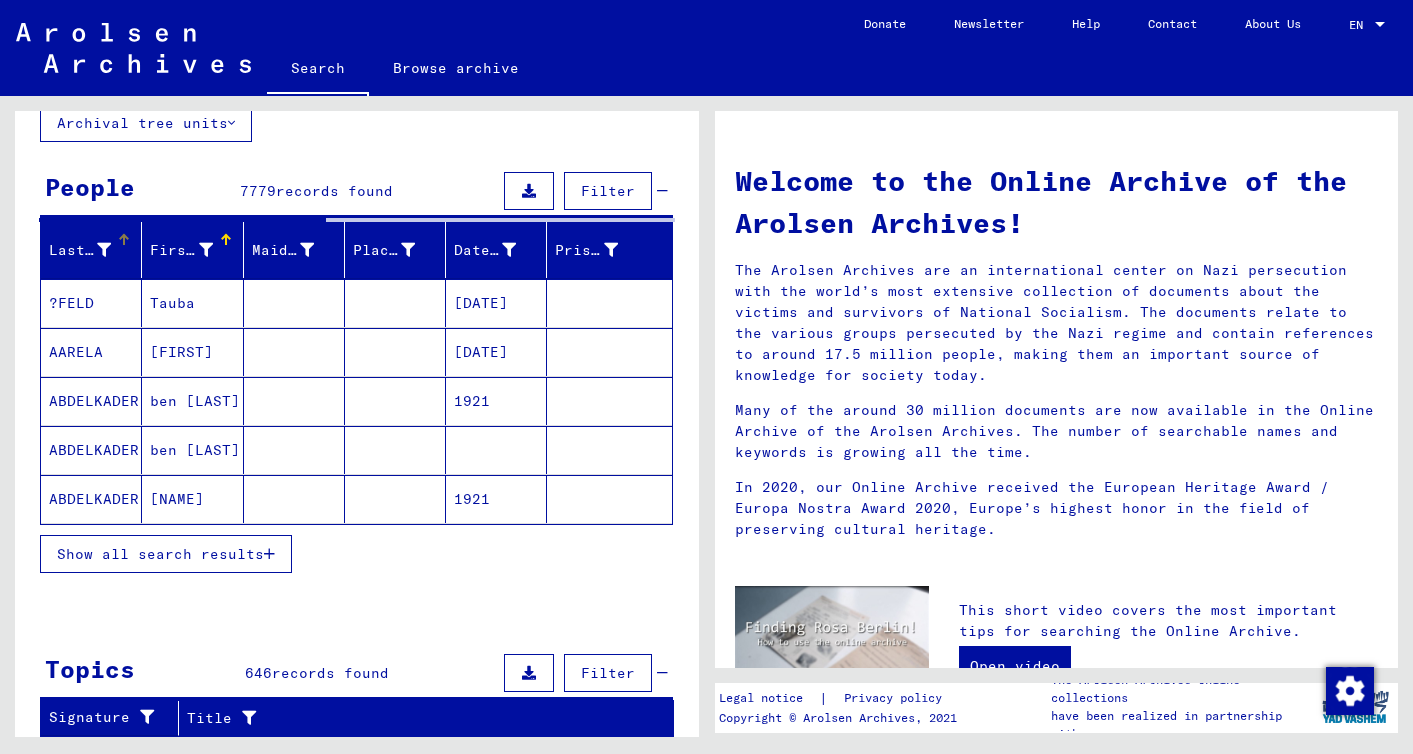 click on "Last Name" at bounding box center [80, 250] 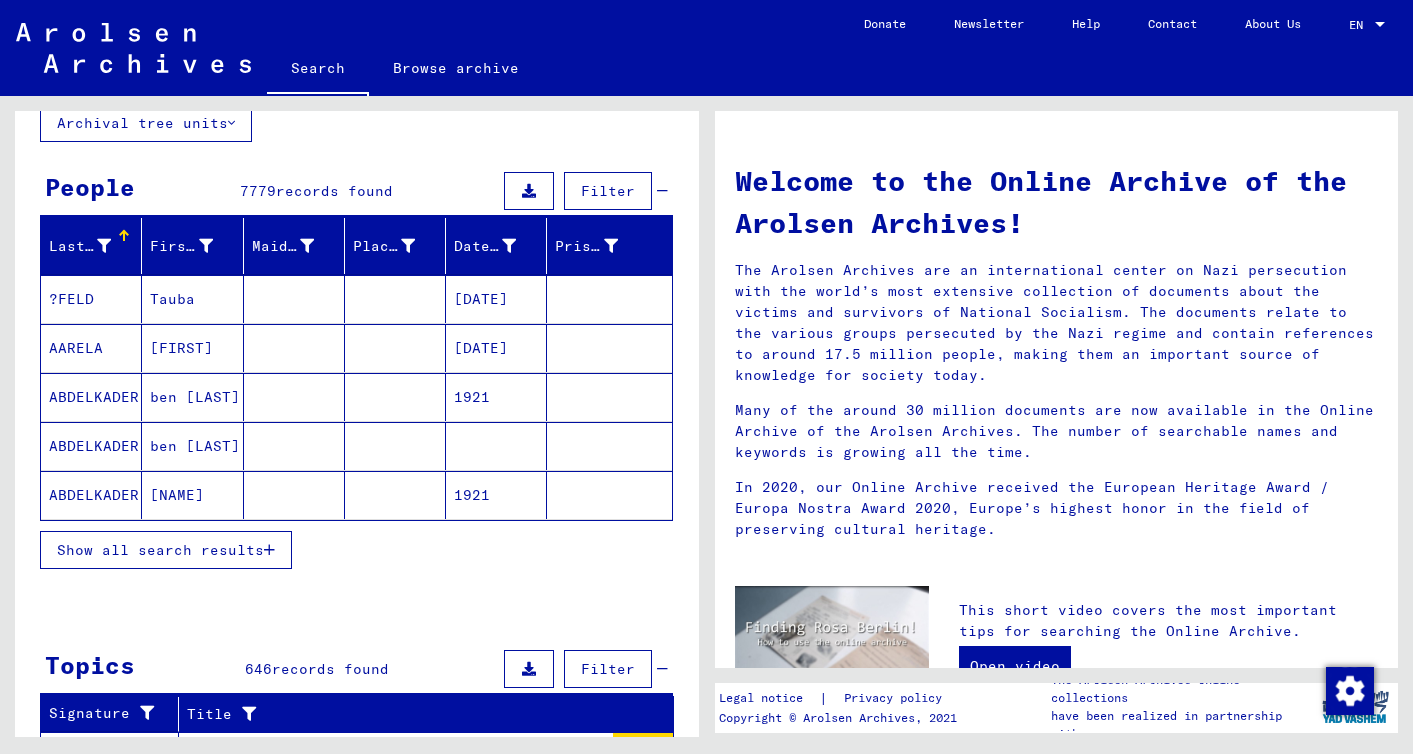 click on "Last Name" at bounding box center (80, 246) 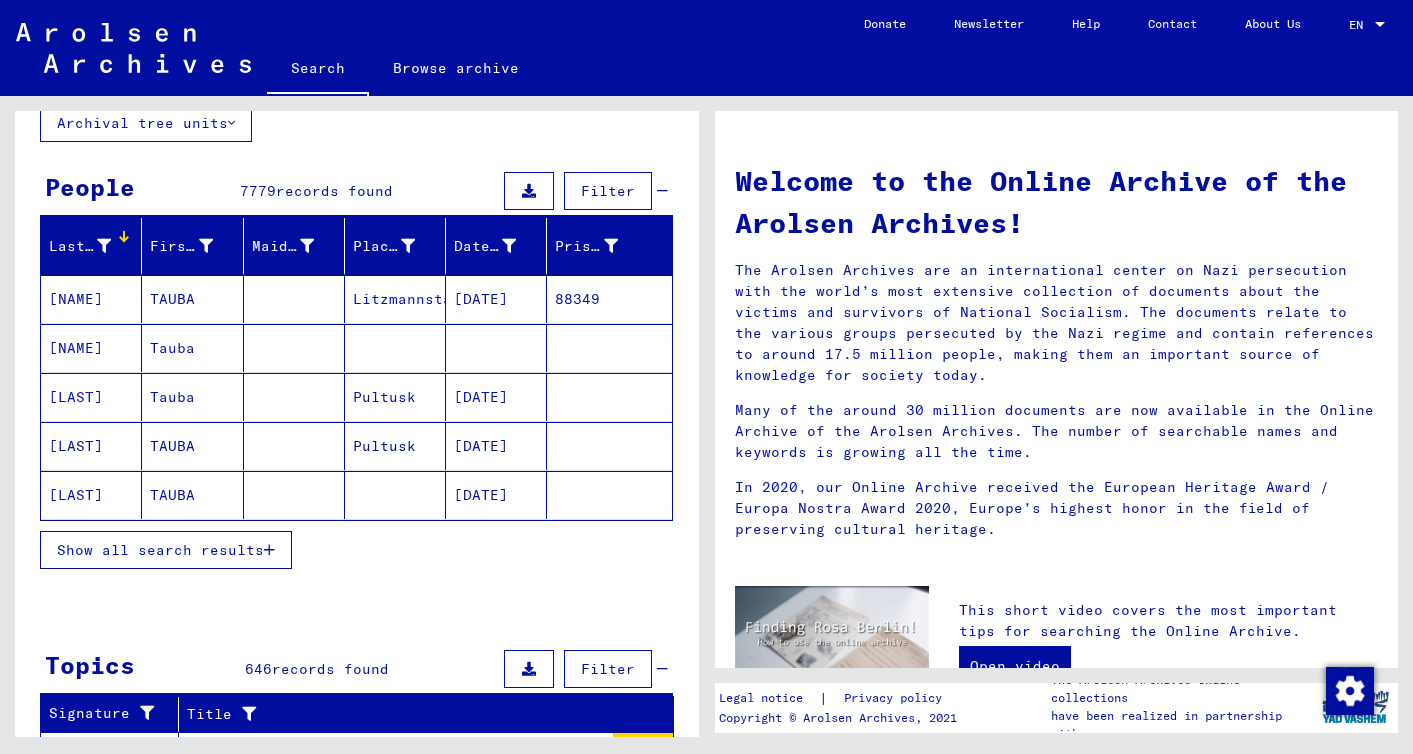 click on "Show all search results" at bounding box center (160, 550) 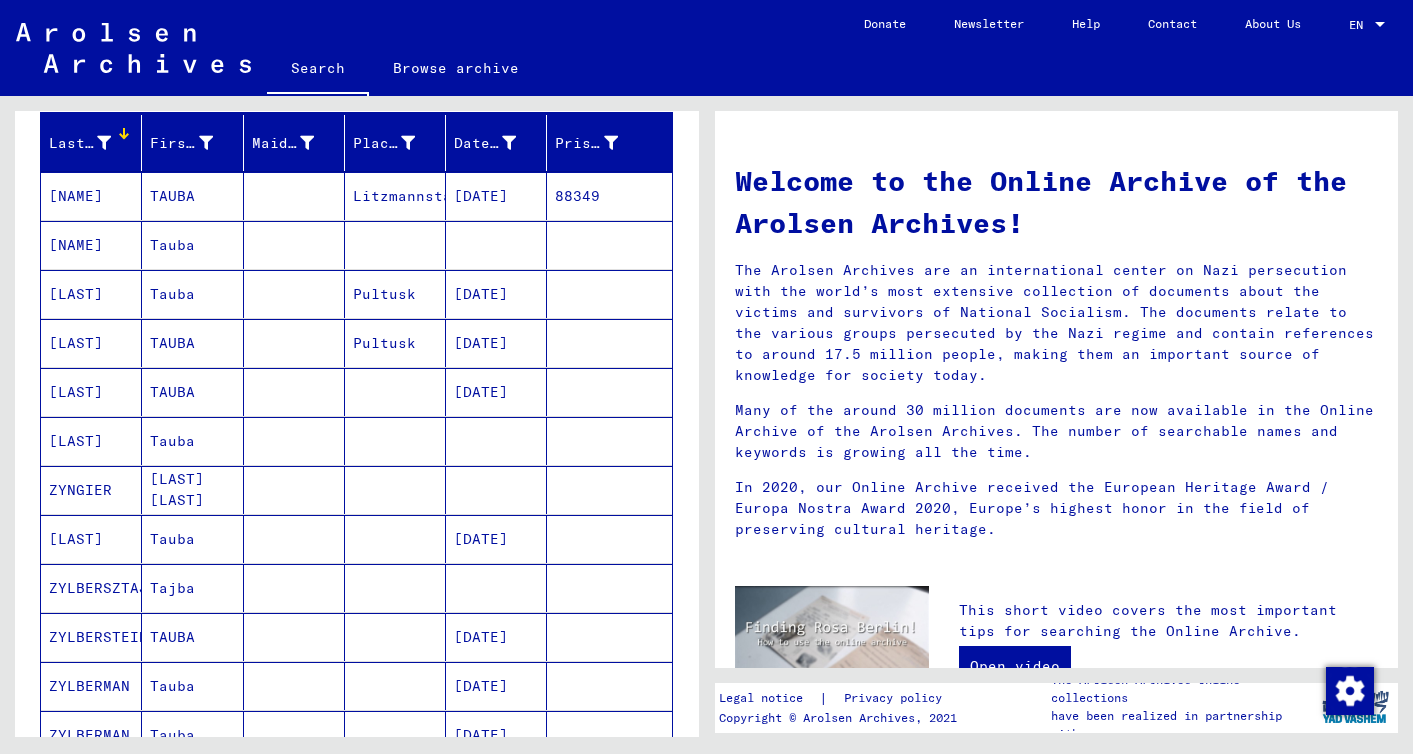 scroll, scrollTop: 0, scrollLeft: 0, axis: both 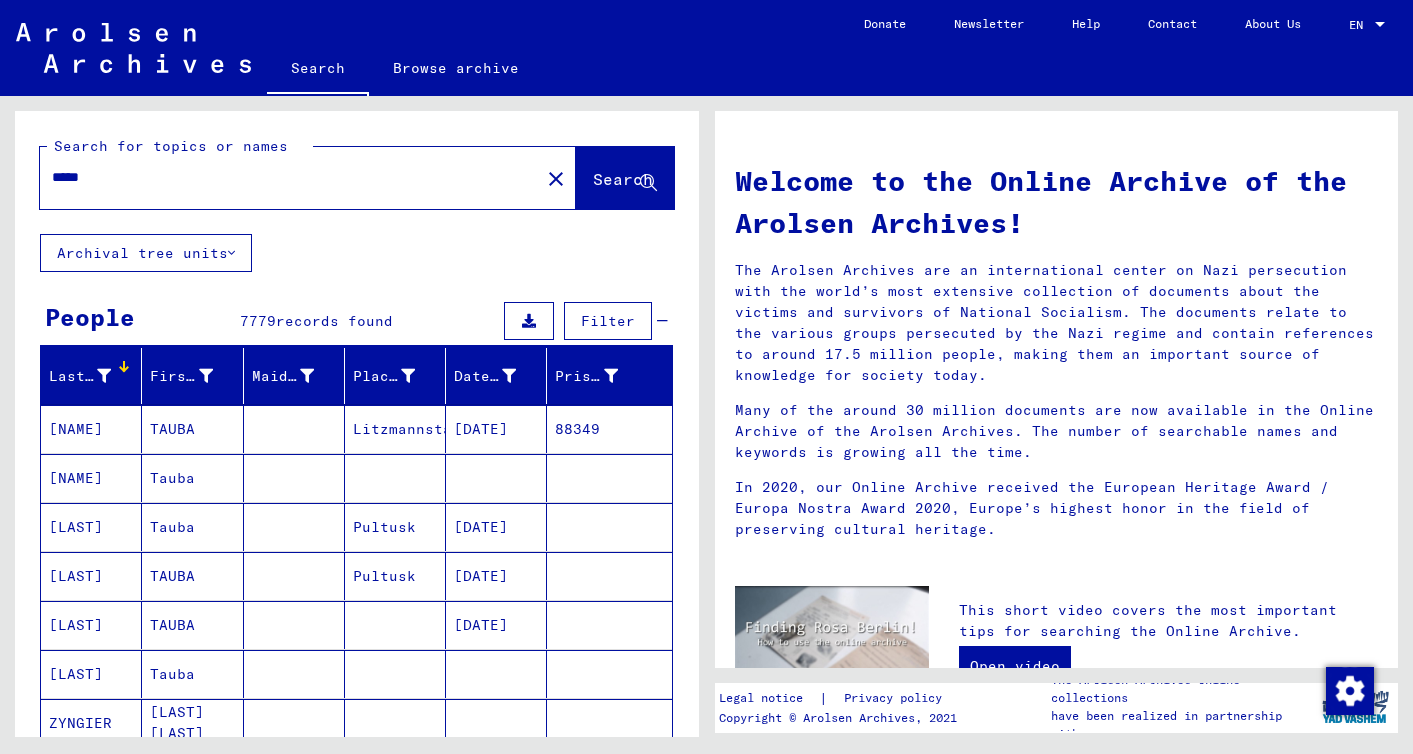 click at bounding box center [104, 376] 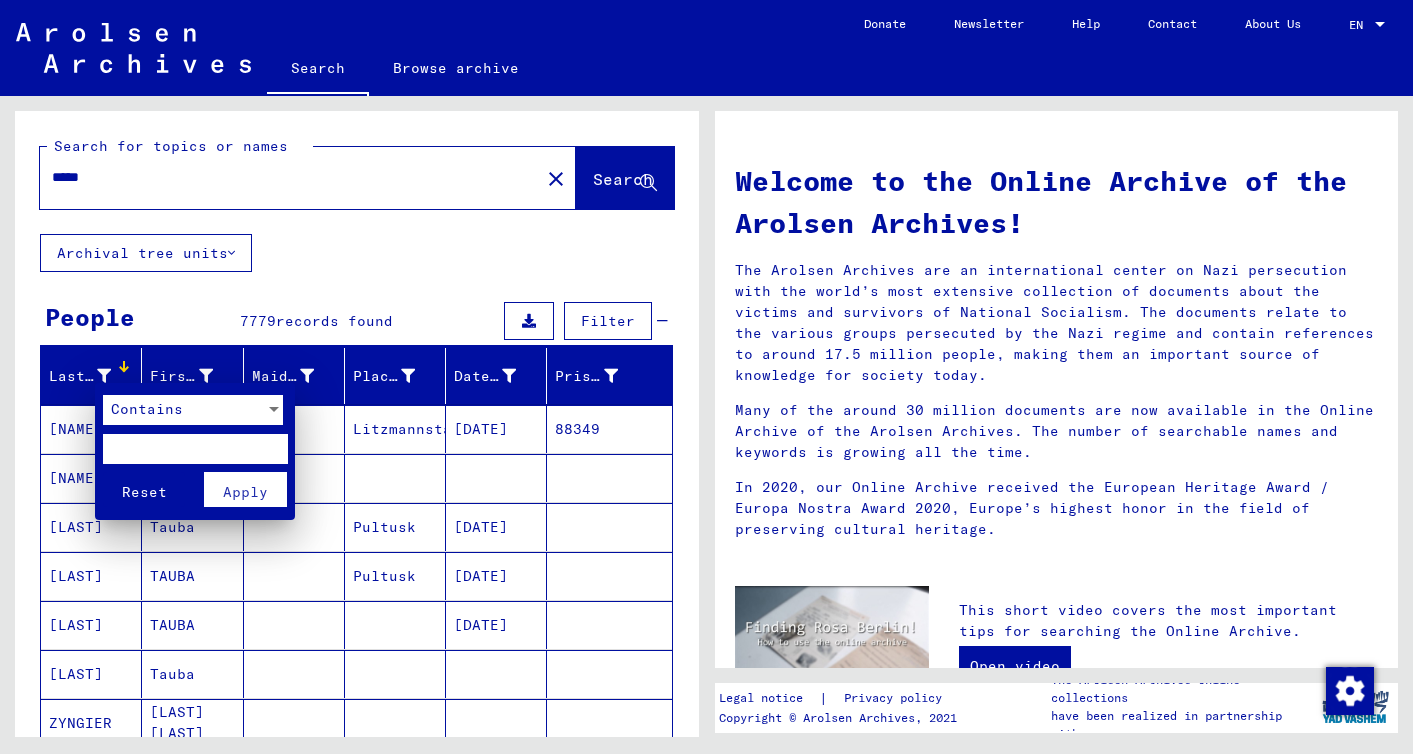 click at bounding box center [195, 449] 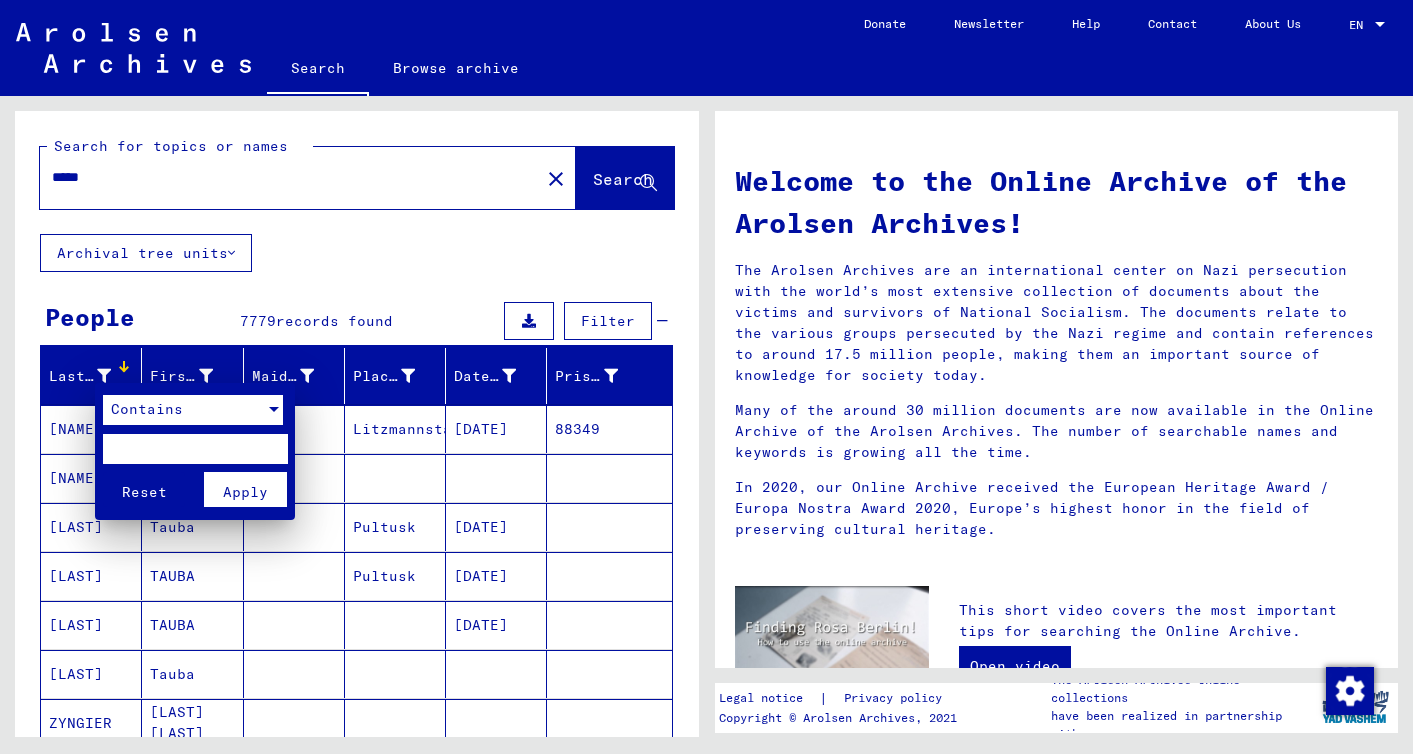 click on "Contains" at bounding box center (147, 409) 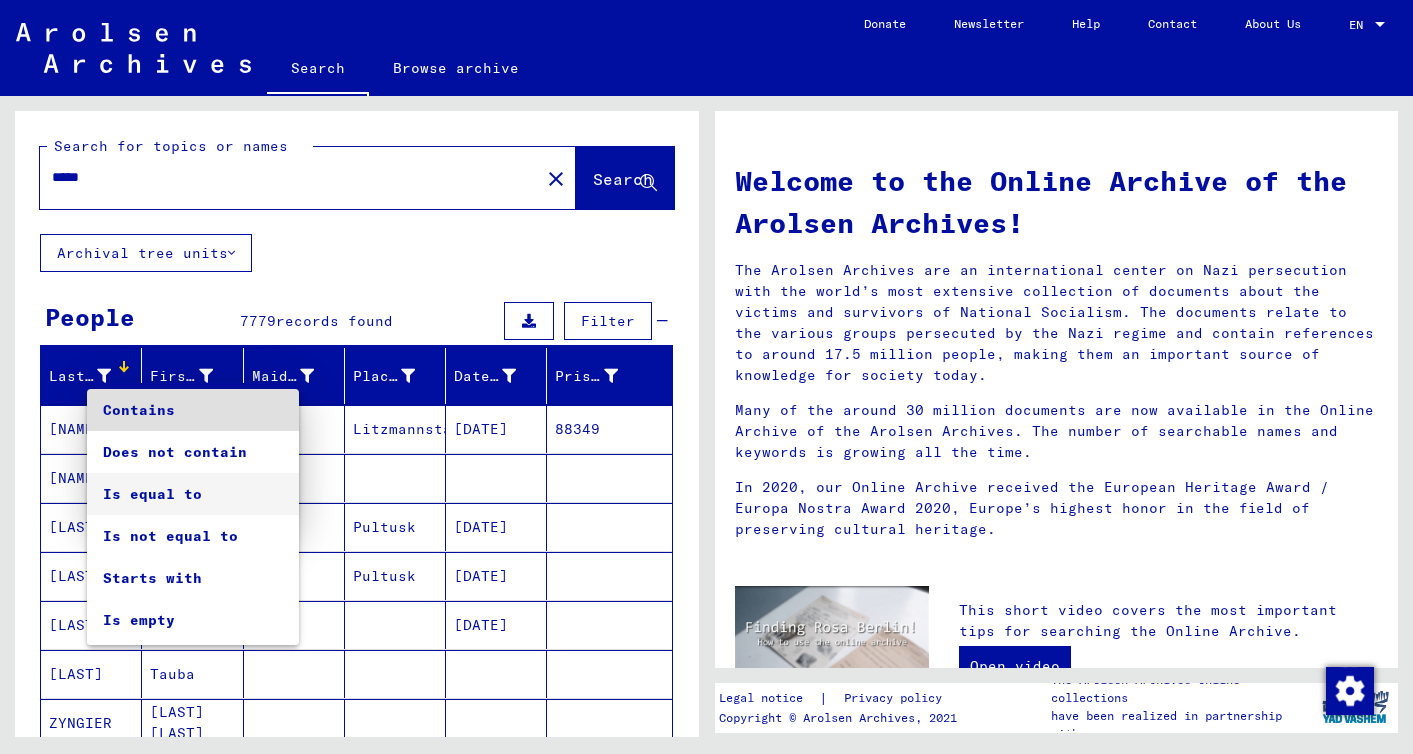 click on "Is equal to" at bounding box center (193, 494) 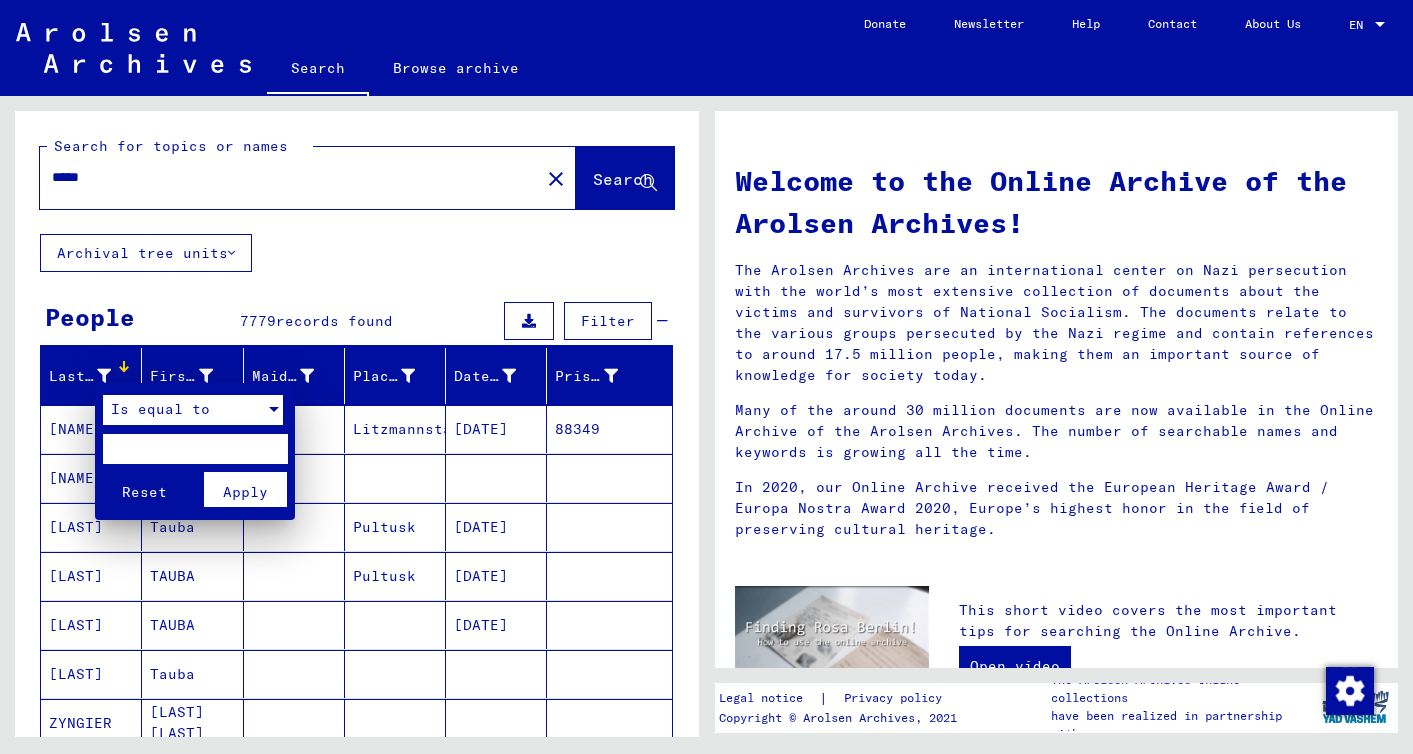 click at bounding box center [195, 449] 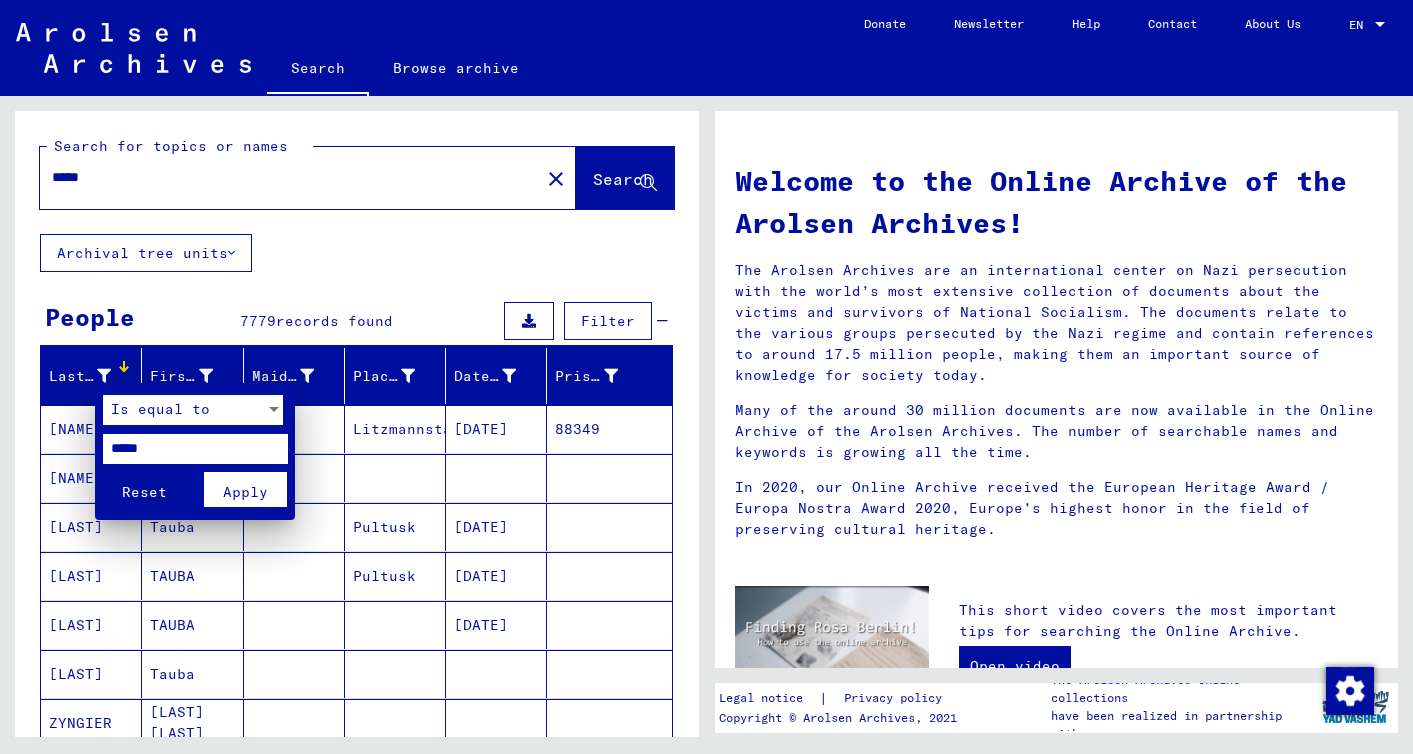 type on "*****" 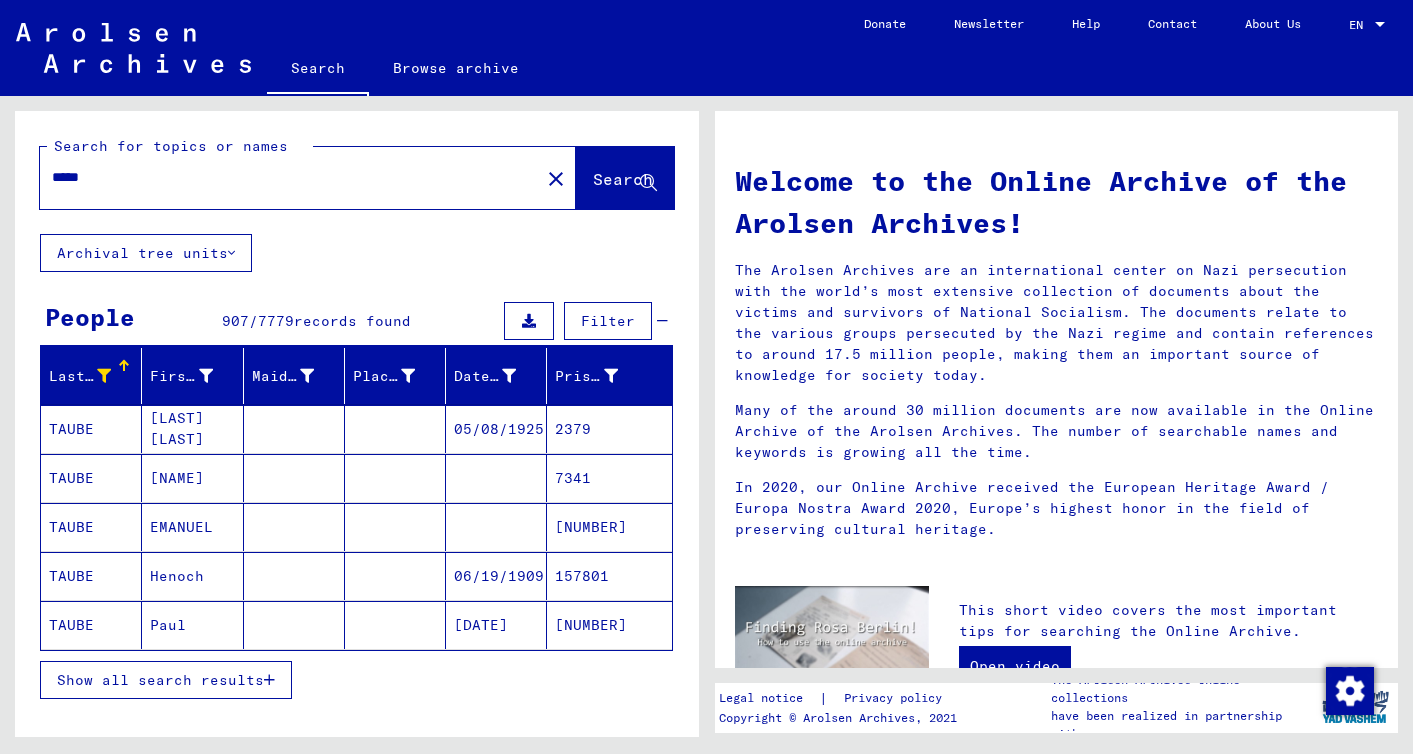 click on "Show all search results" at bounding box center [166, 680] 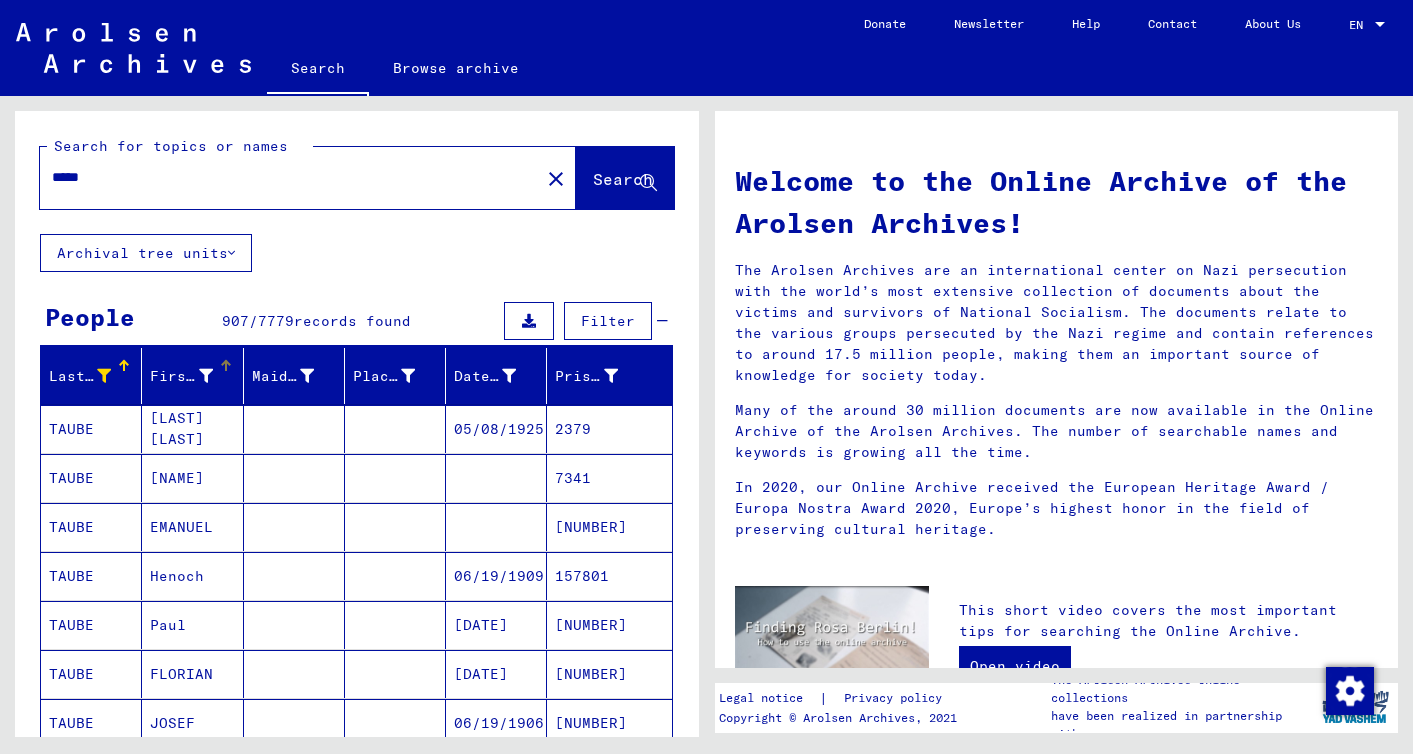 click on "First Name" at bounding box center (181, 376) 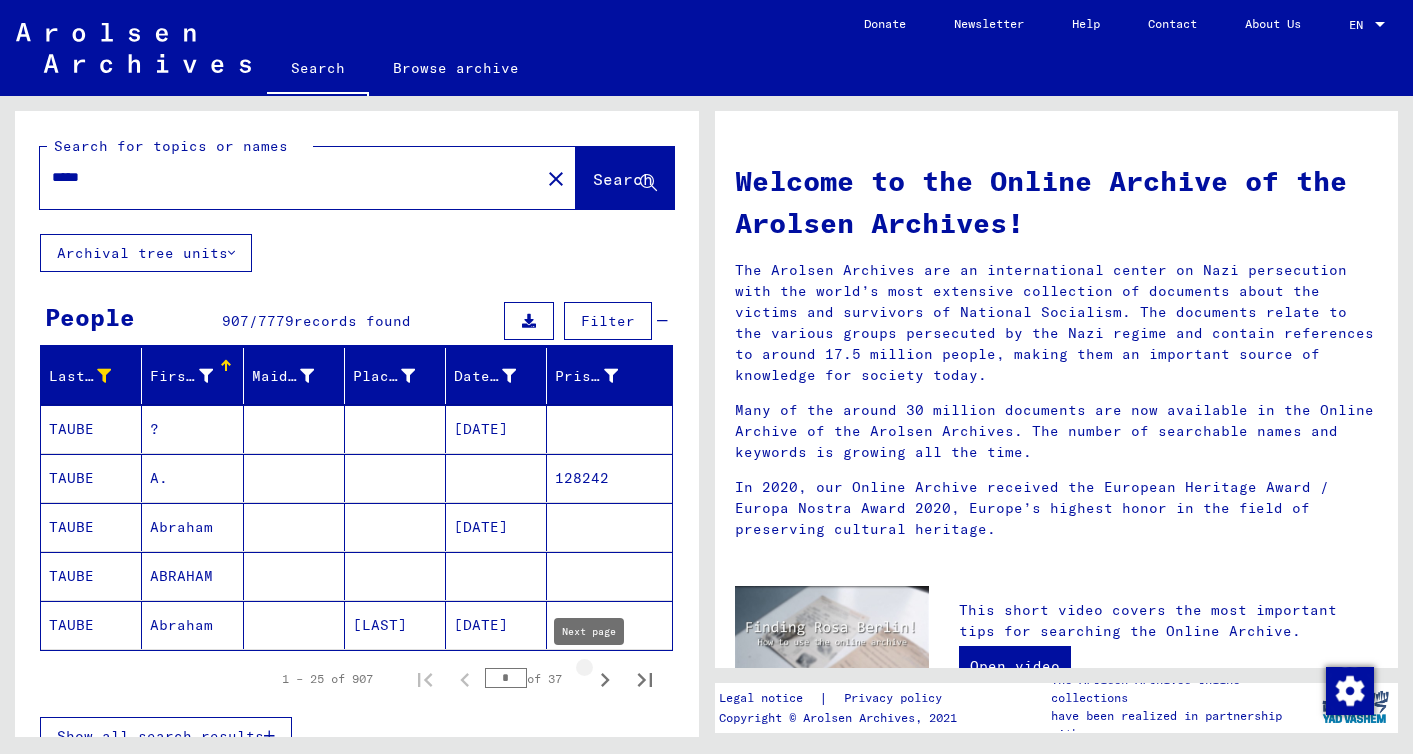 click 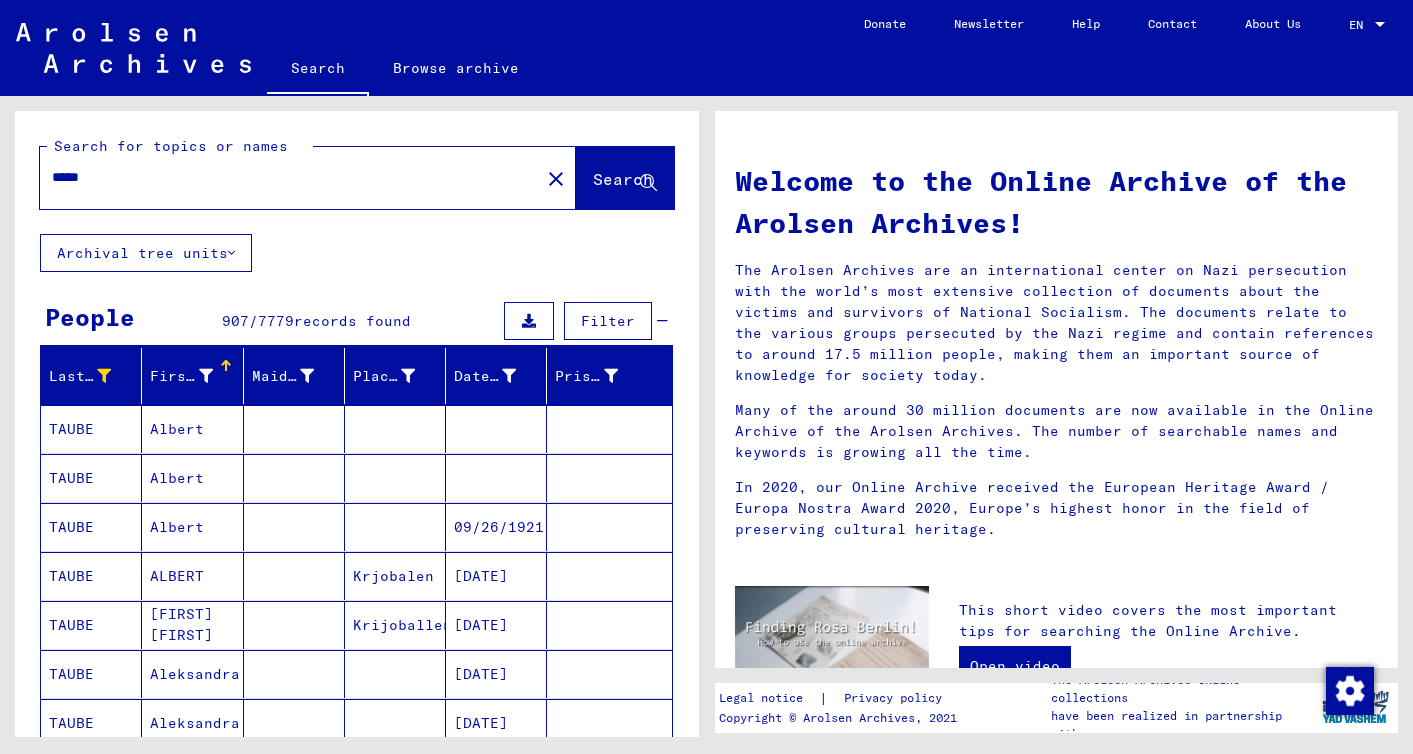 click at bounding box center (609, 723) 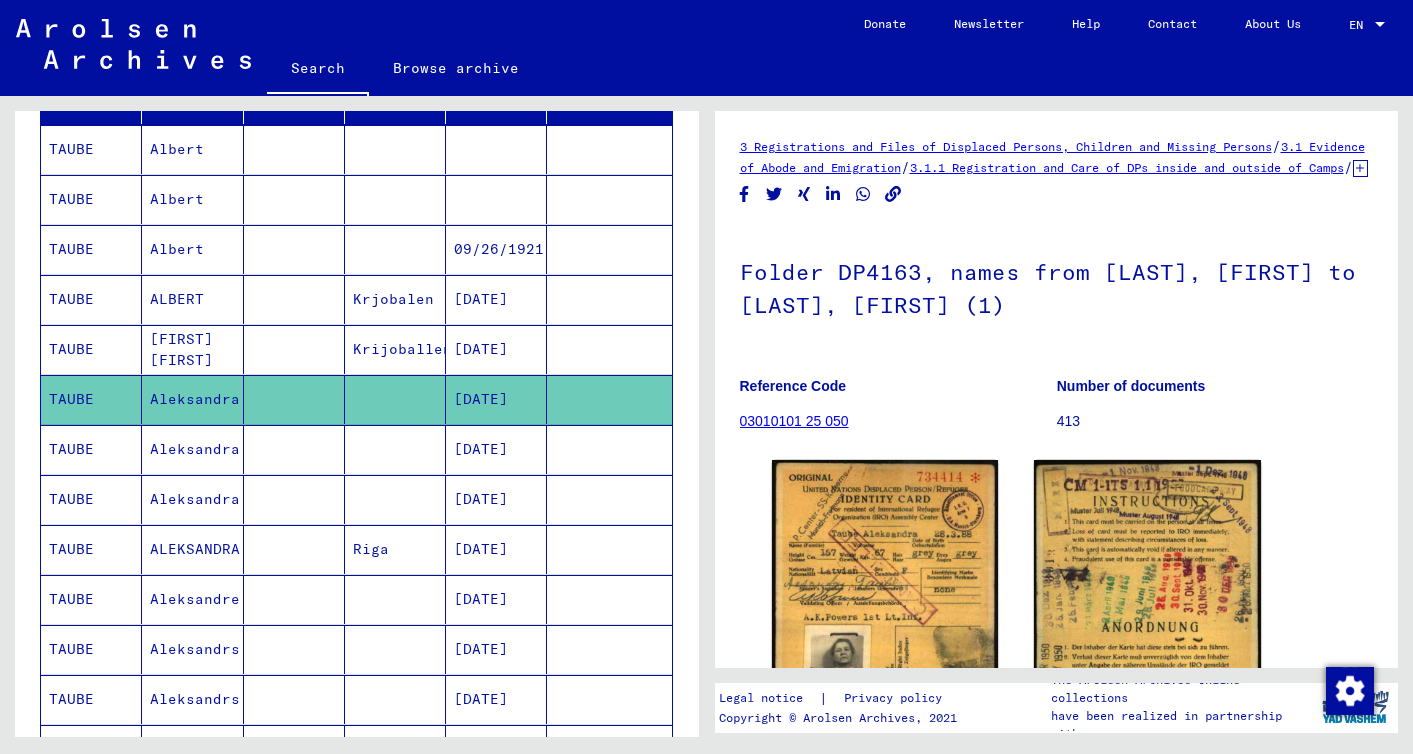scroll, scrollTop: 560, scrollLeft: 0, axis: vertical 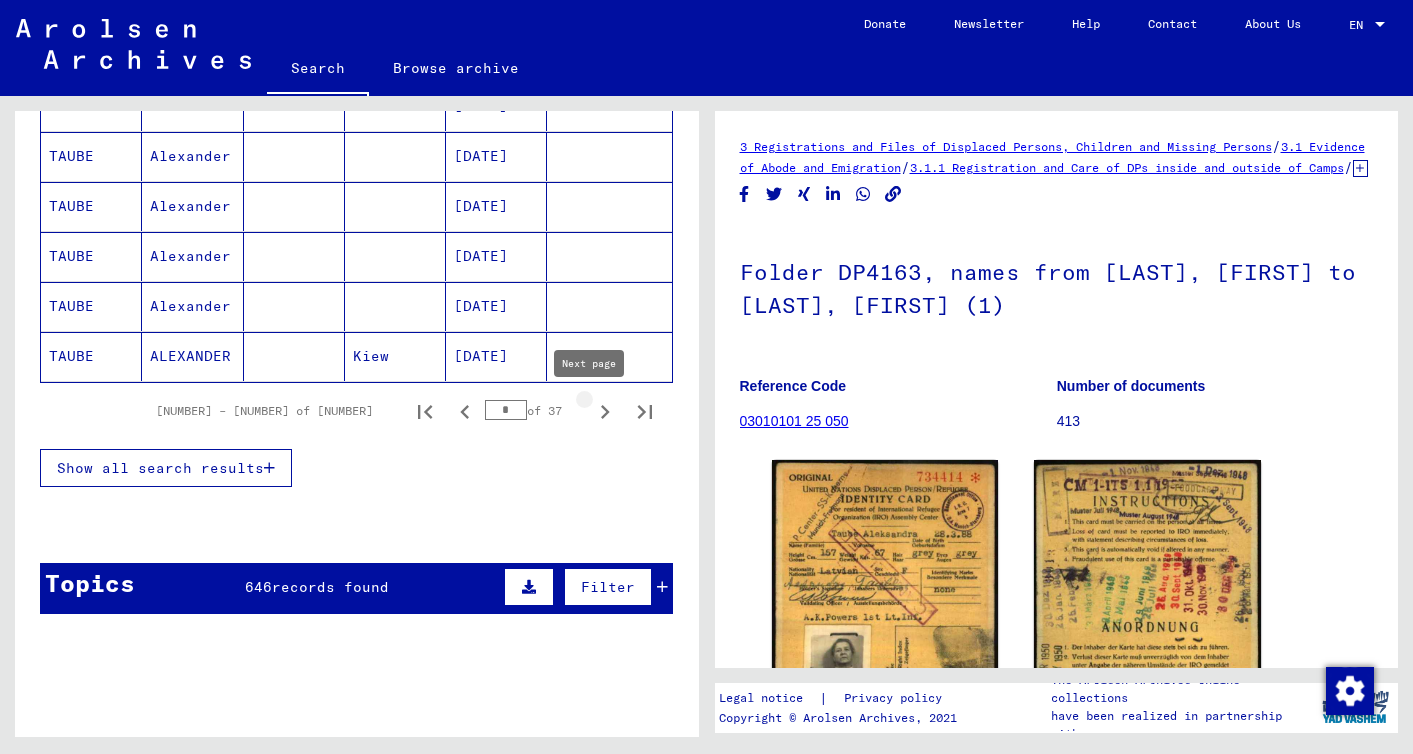 click 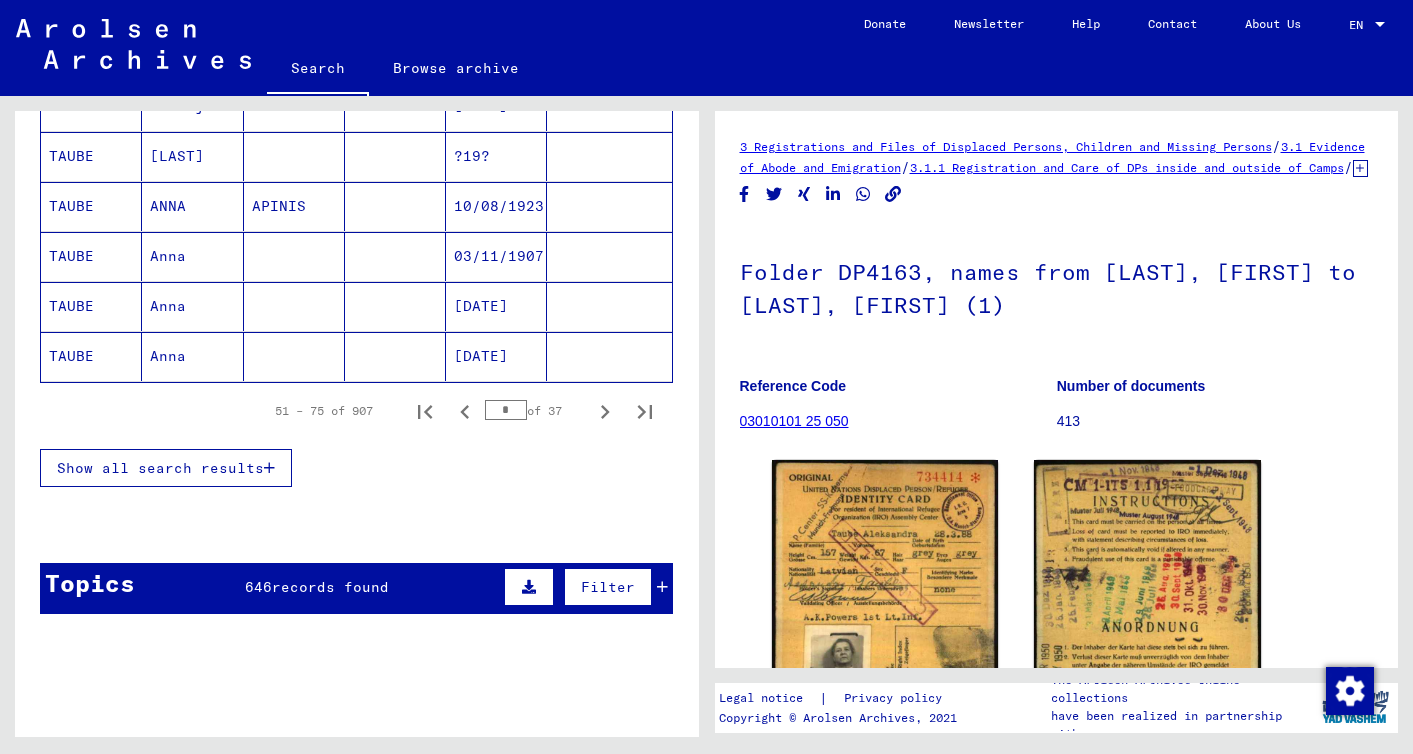 click 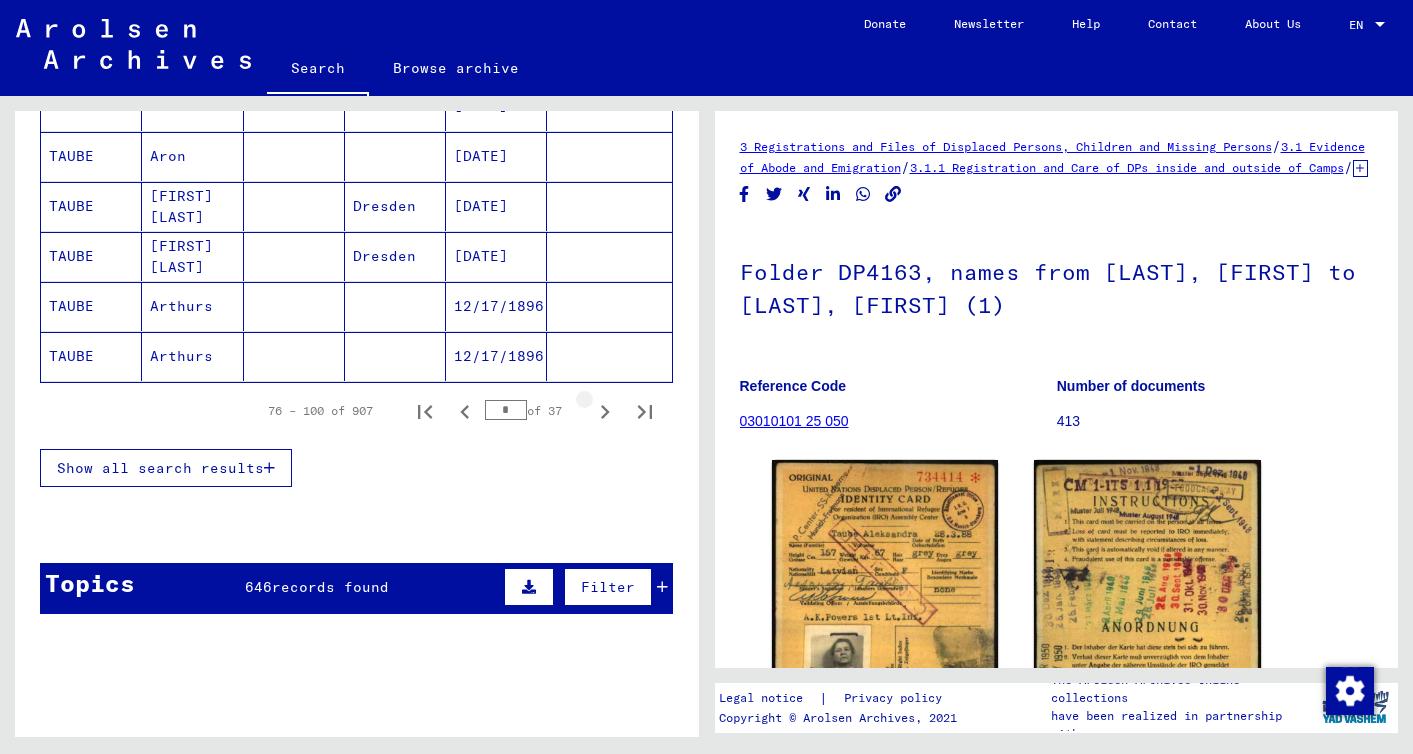 click 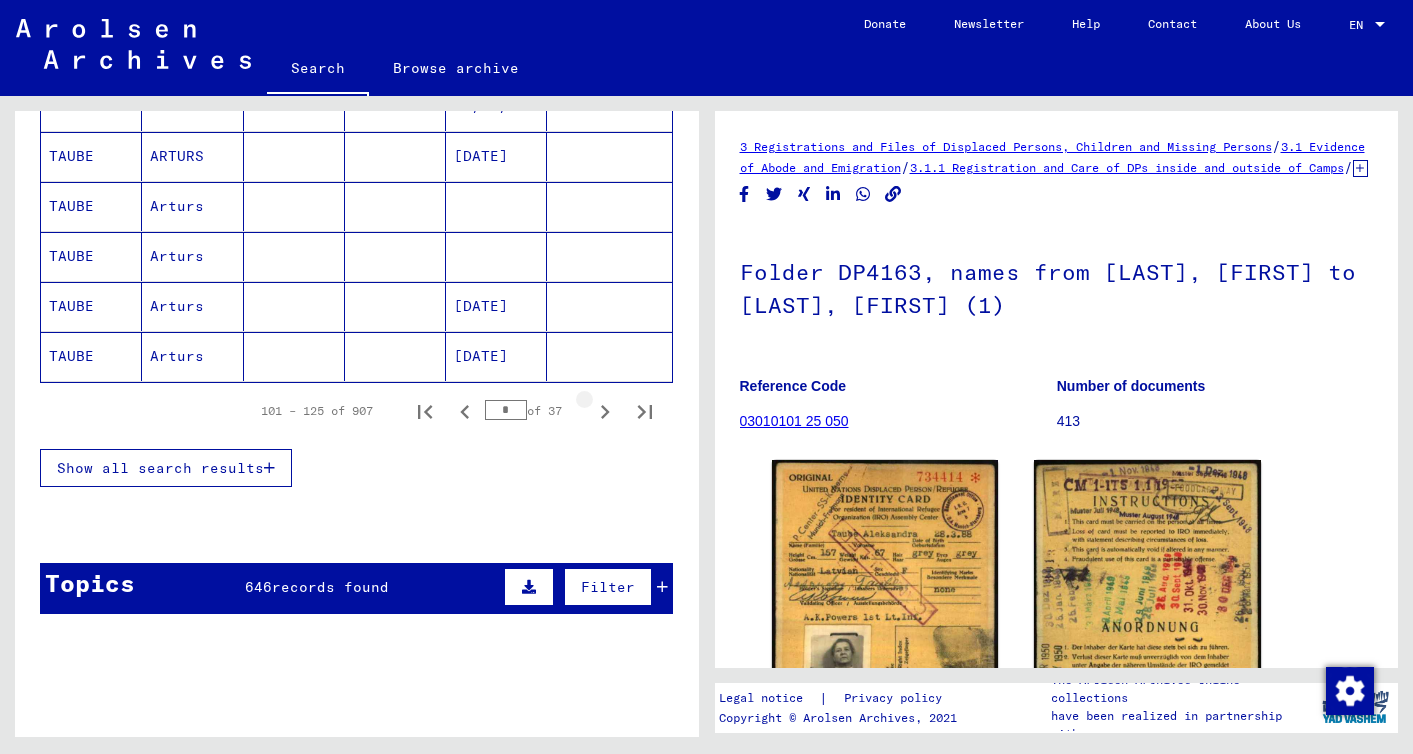 click 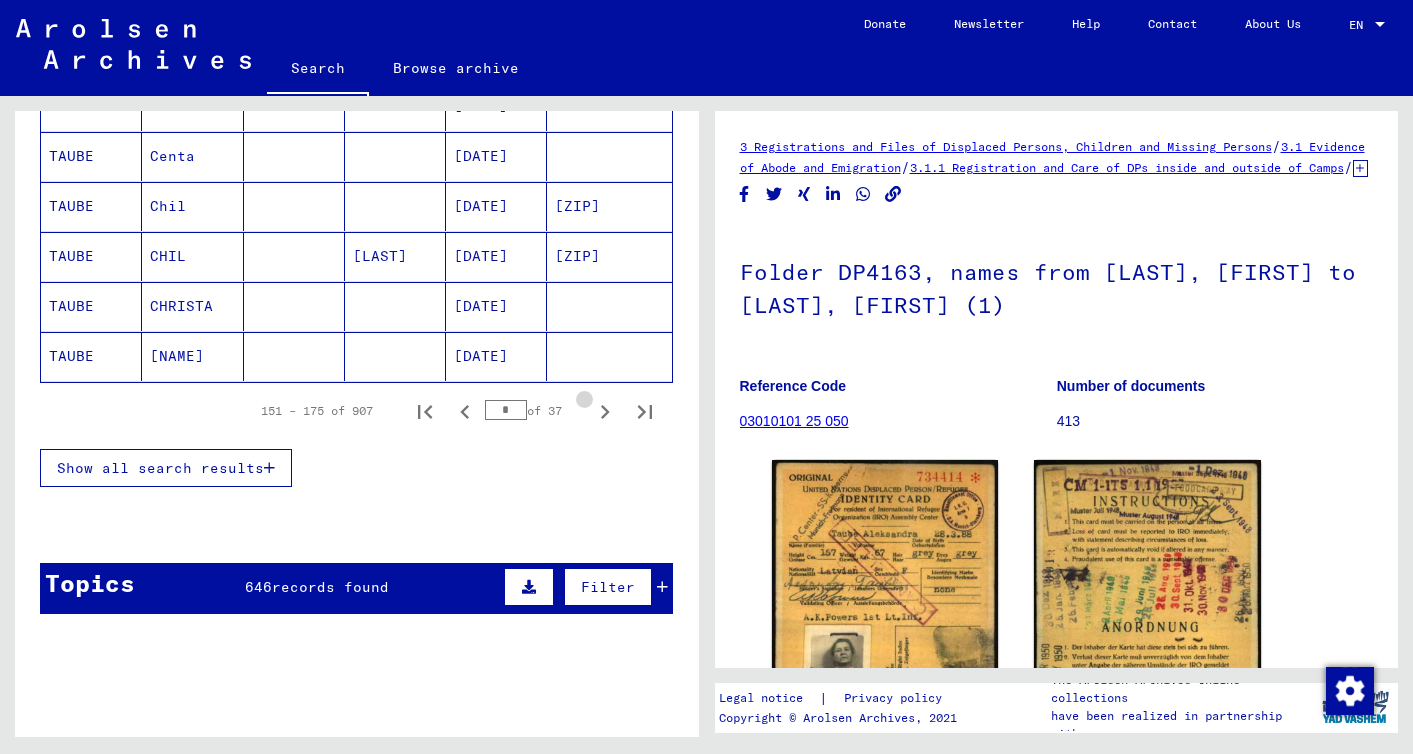 click 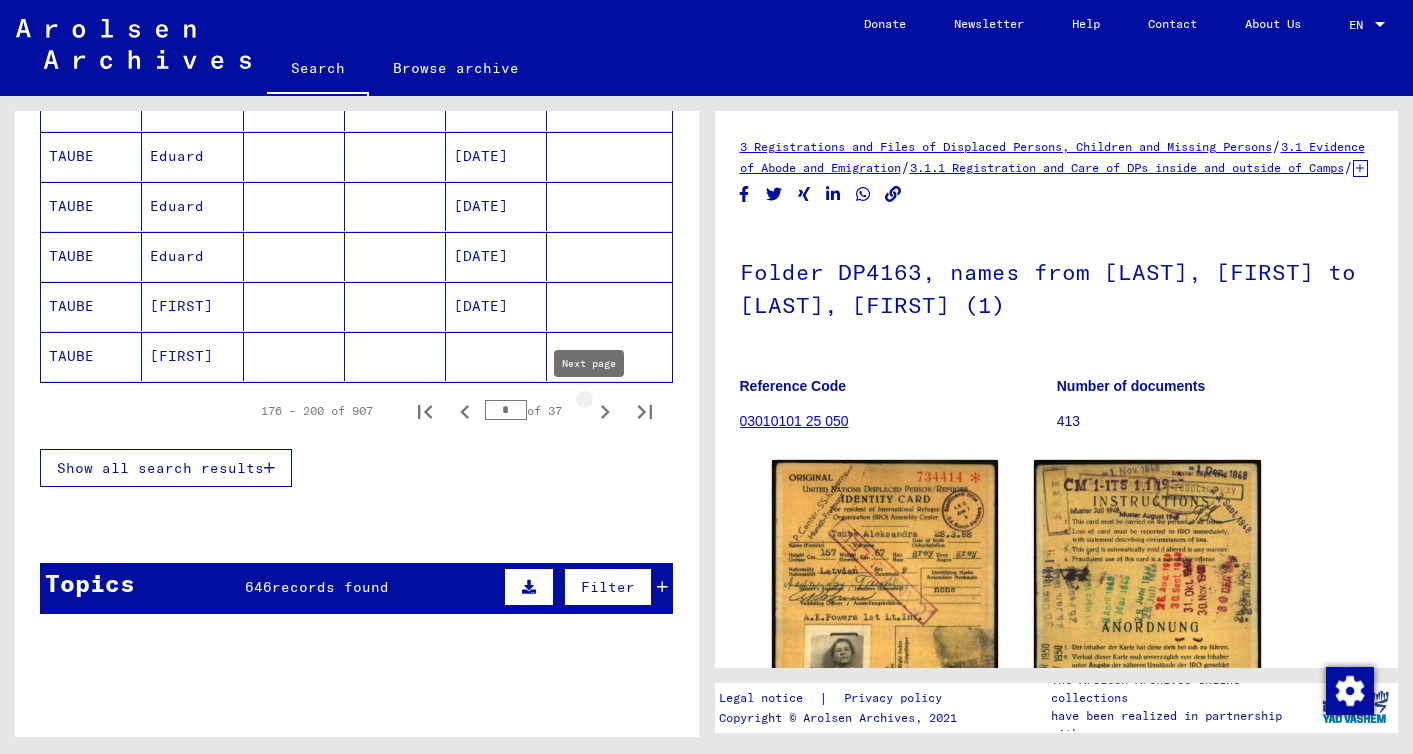 click 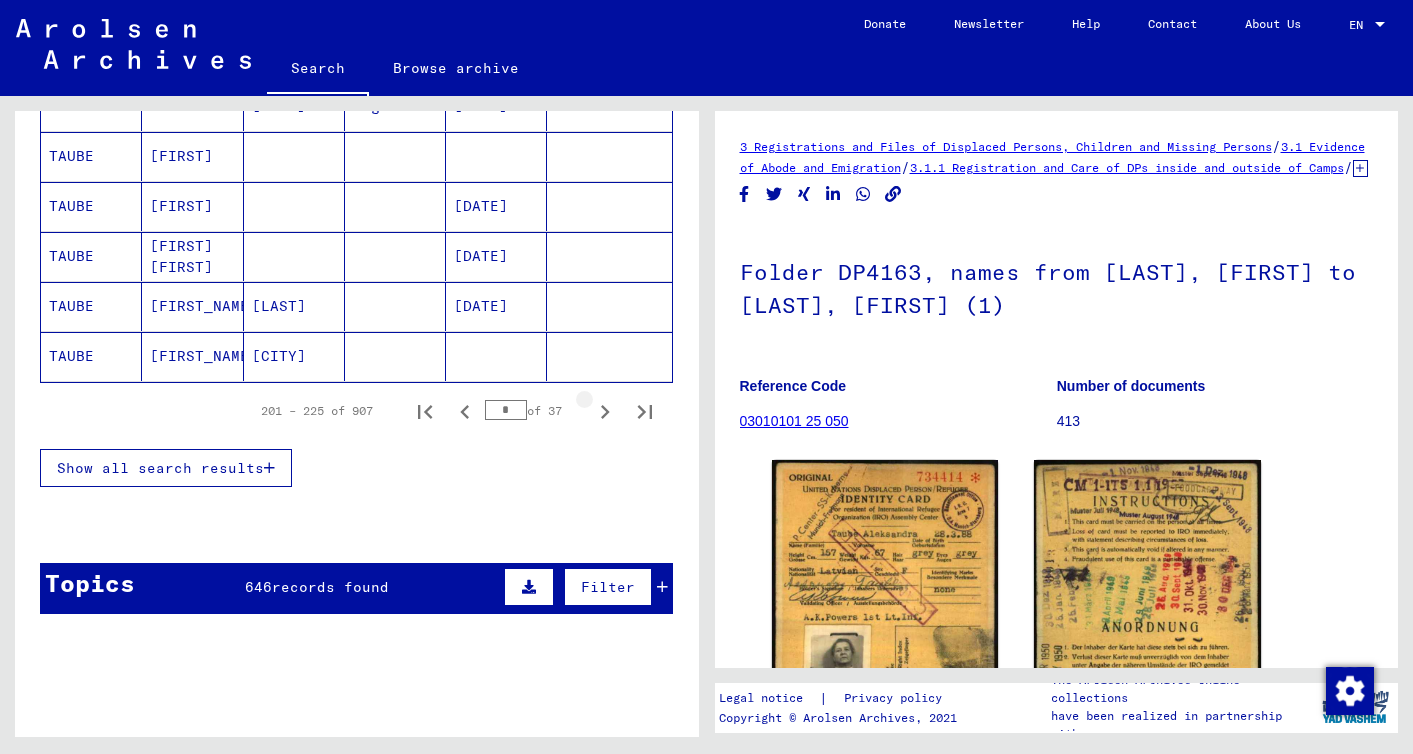 click 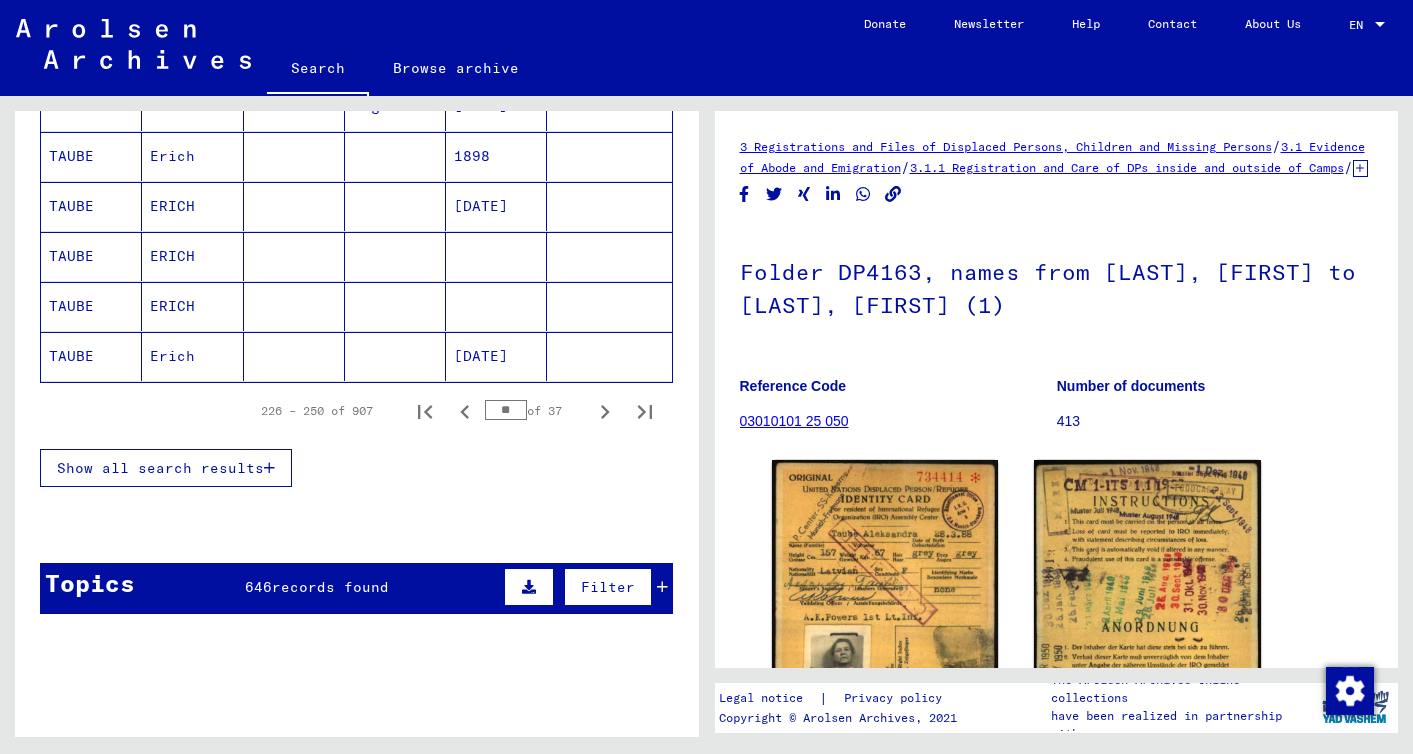 click 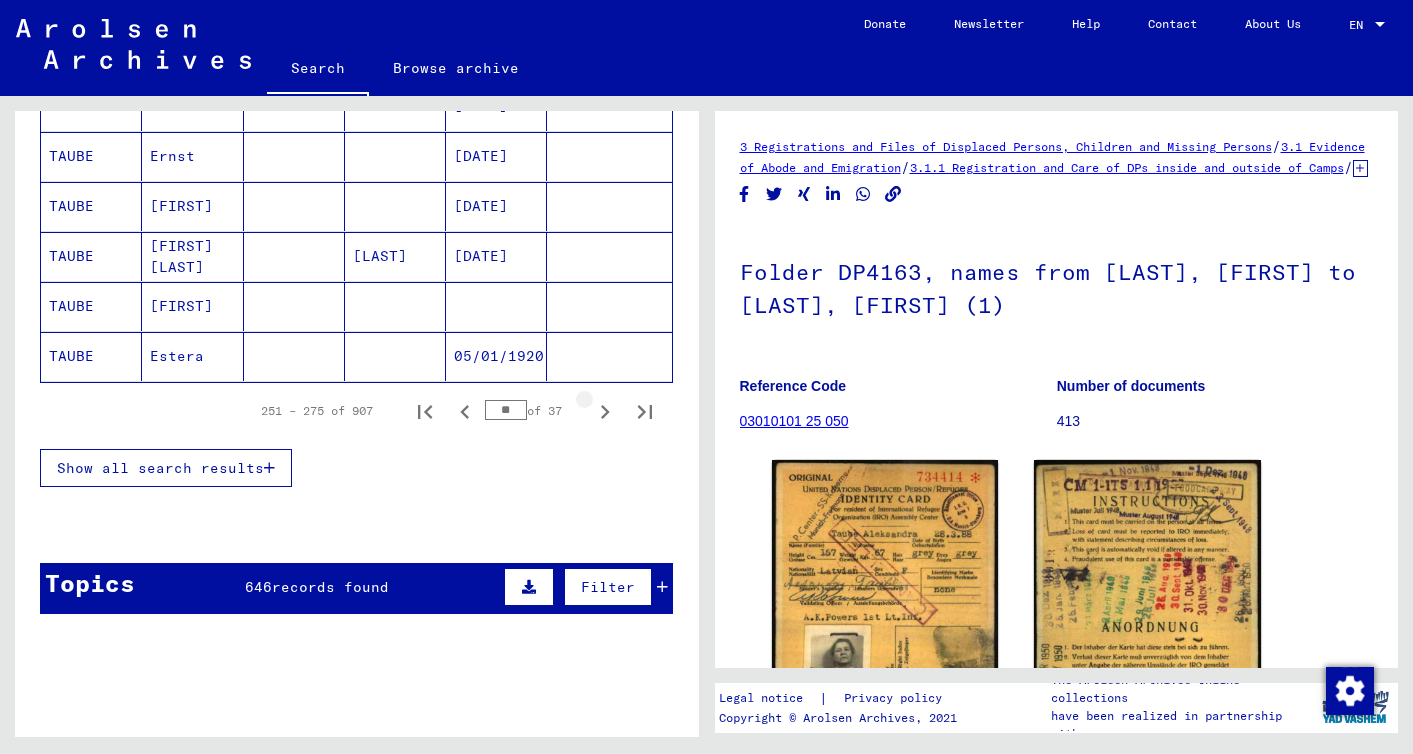 click 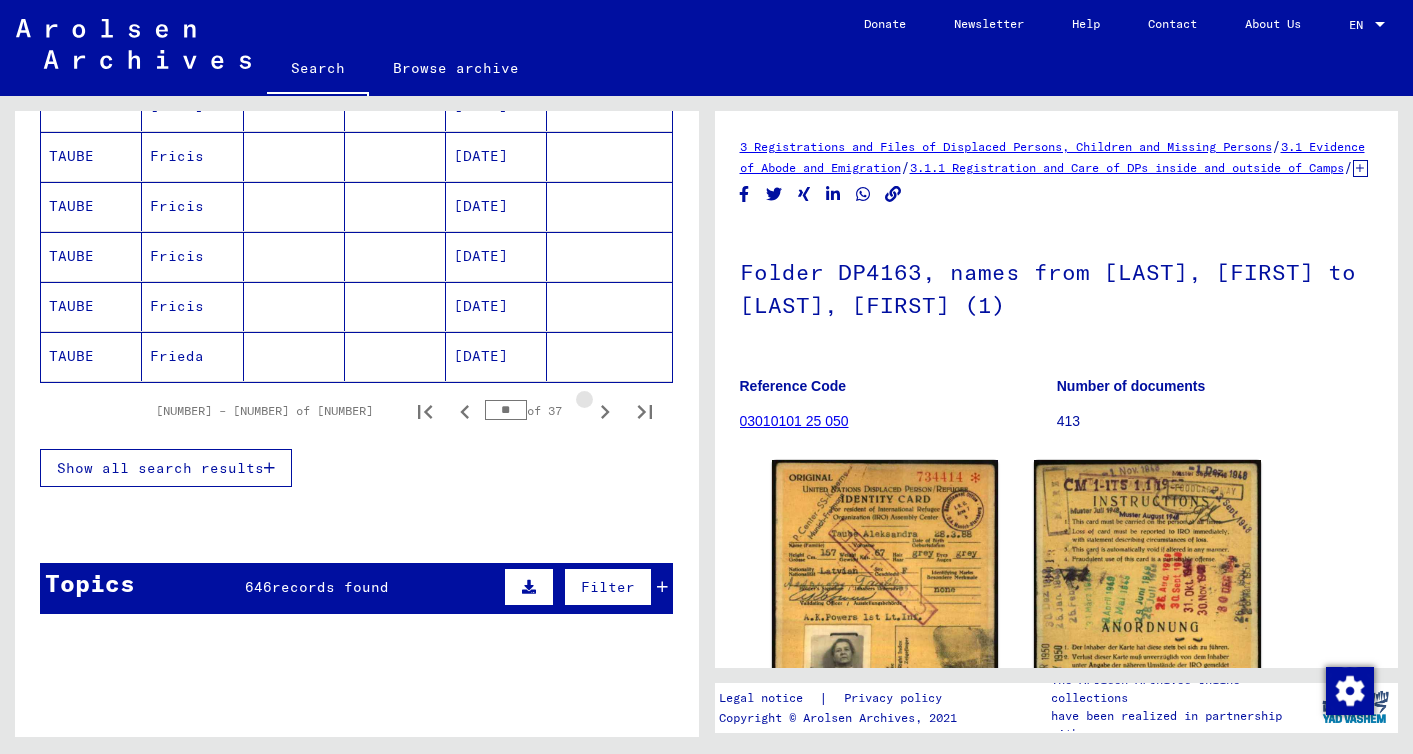 click 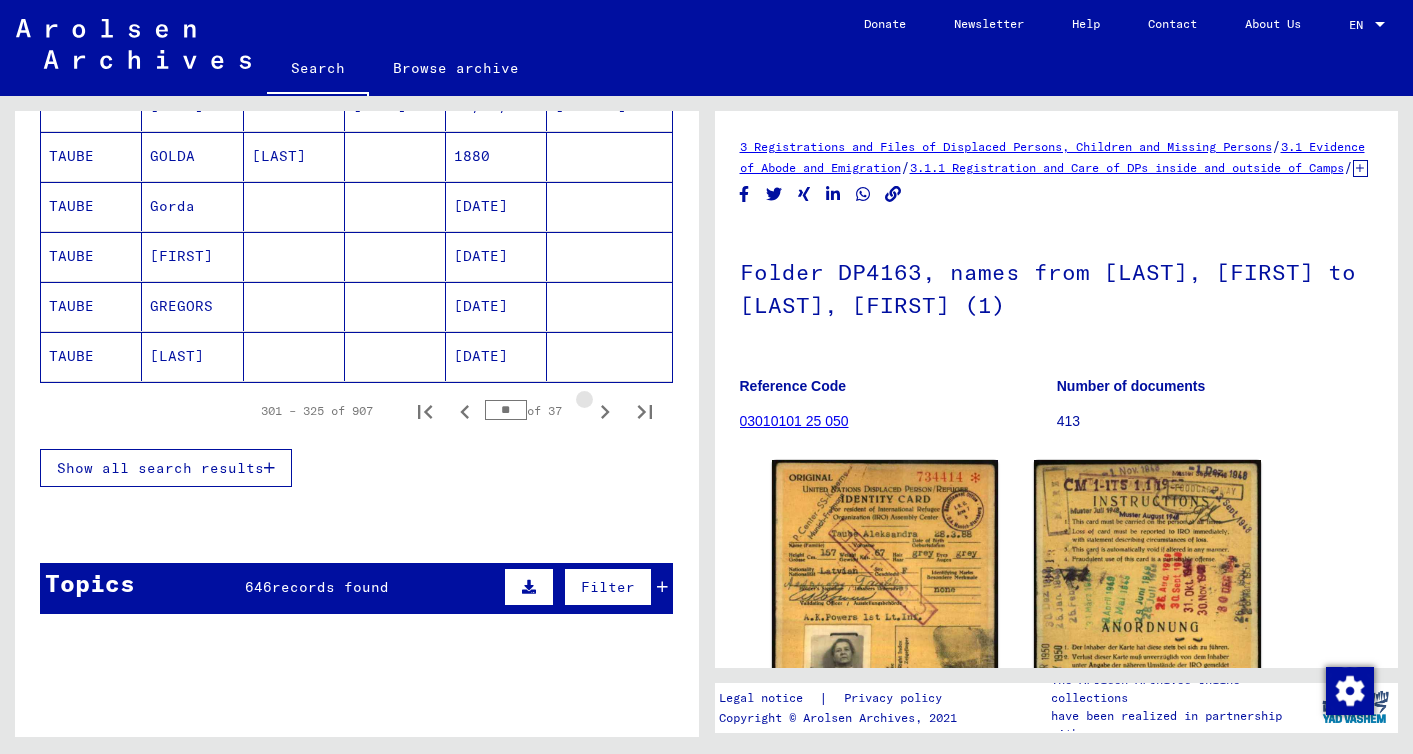 click 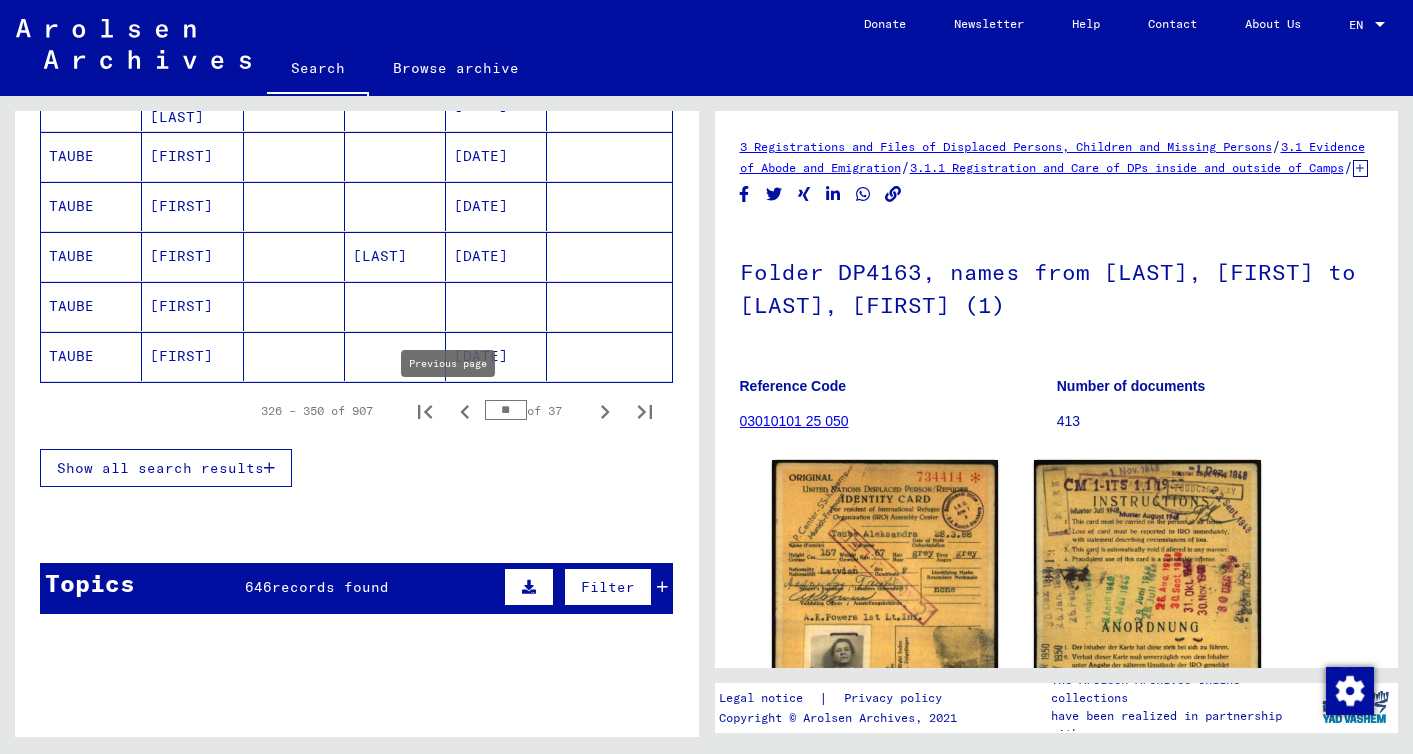 click 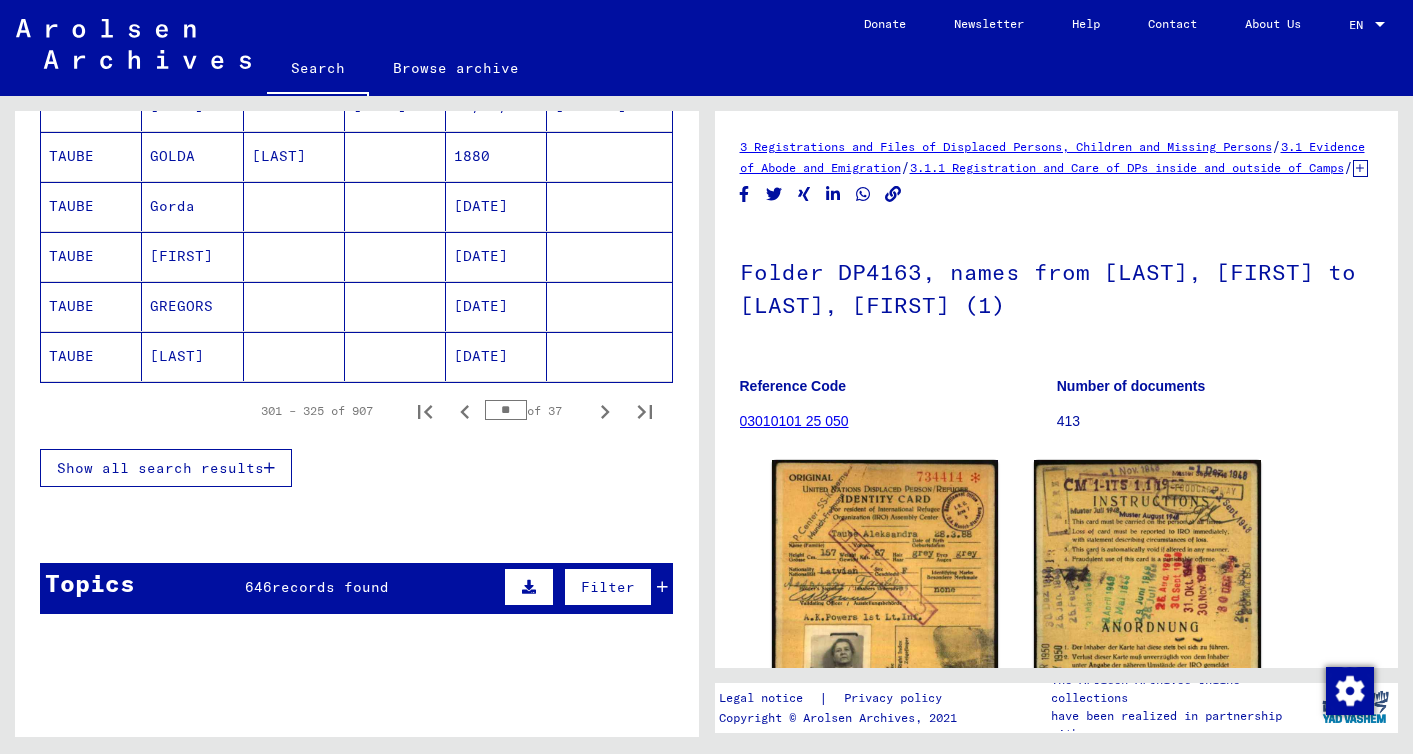 click 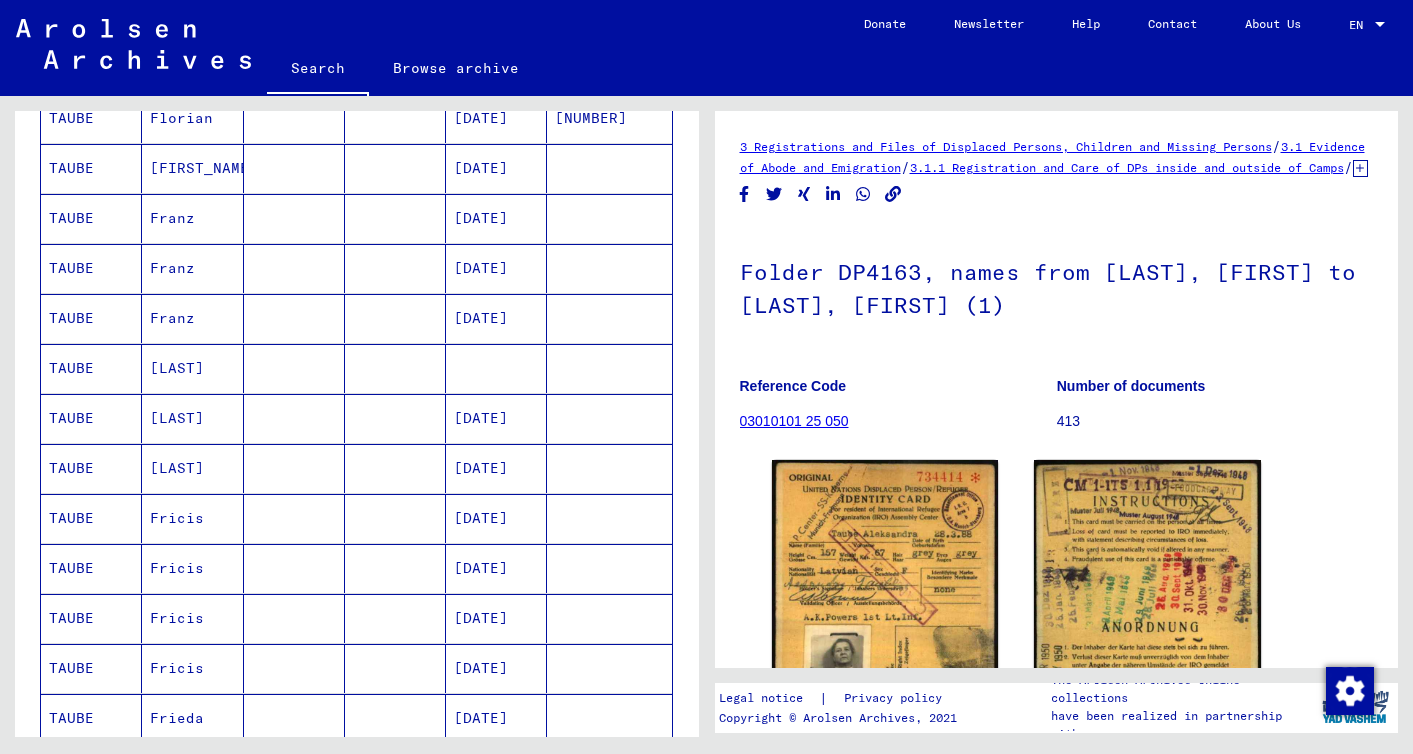 scroll, scrollTop: 913, scrollLeft: 0, axis: vertical 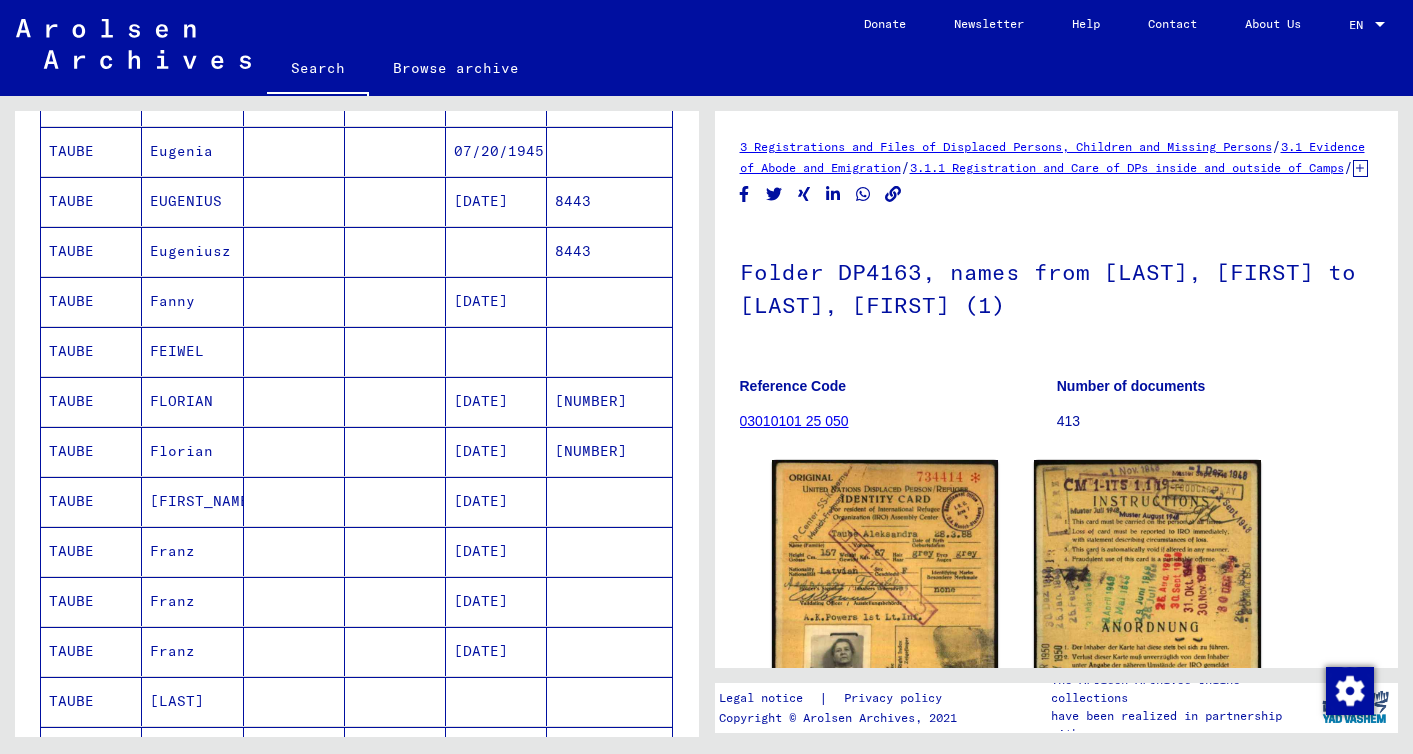 click at bounding box center (609, 401) 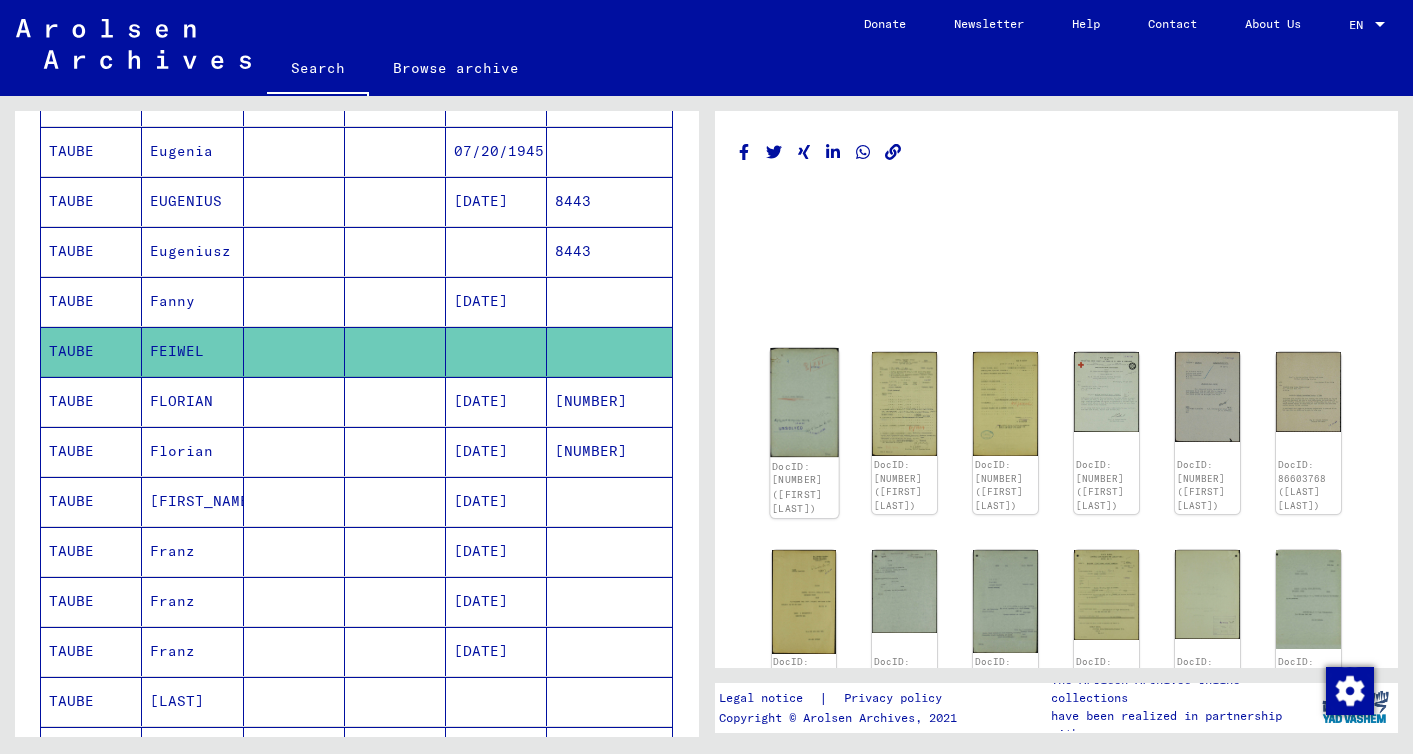click 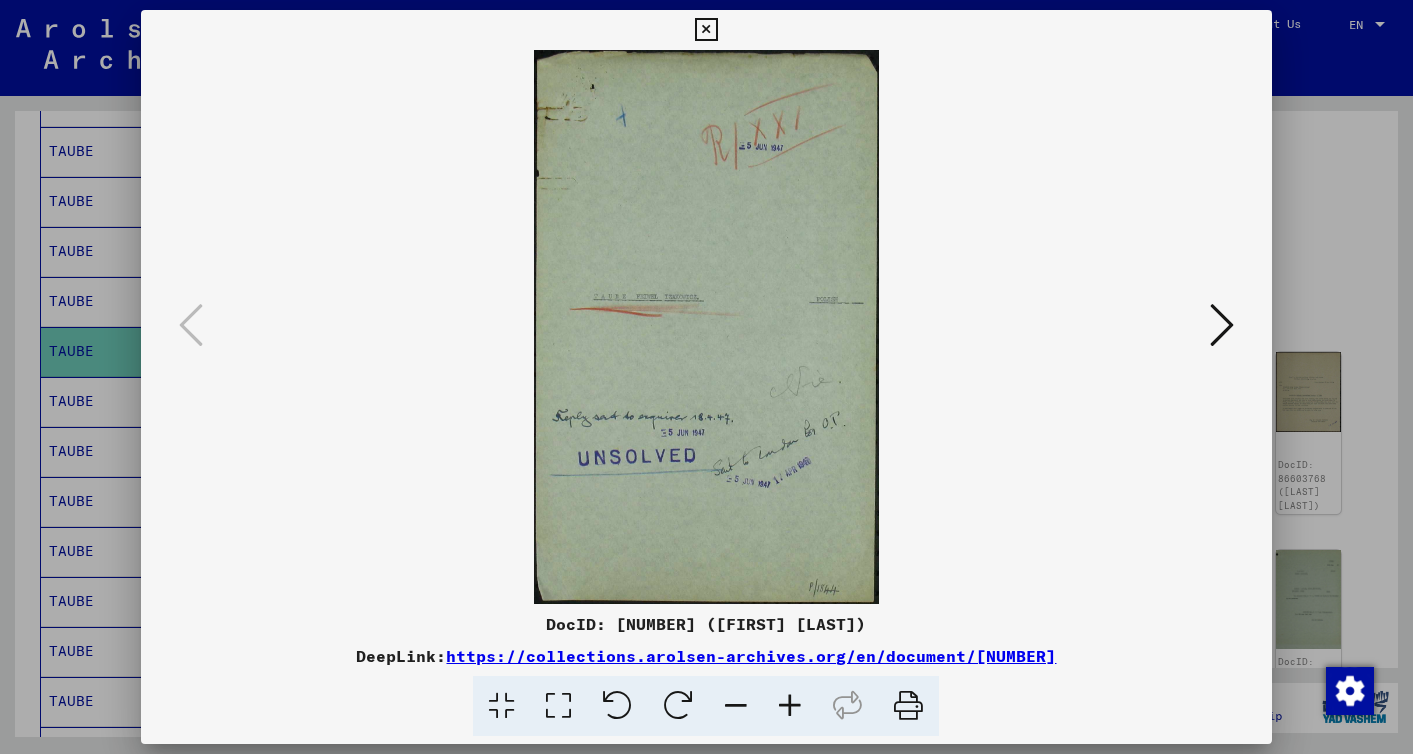 click at bounding box center (1222, 325) 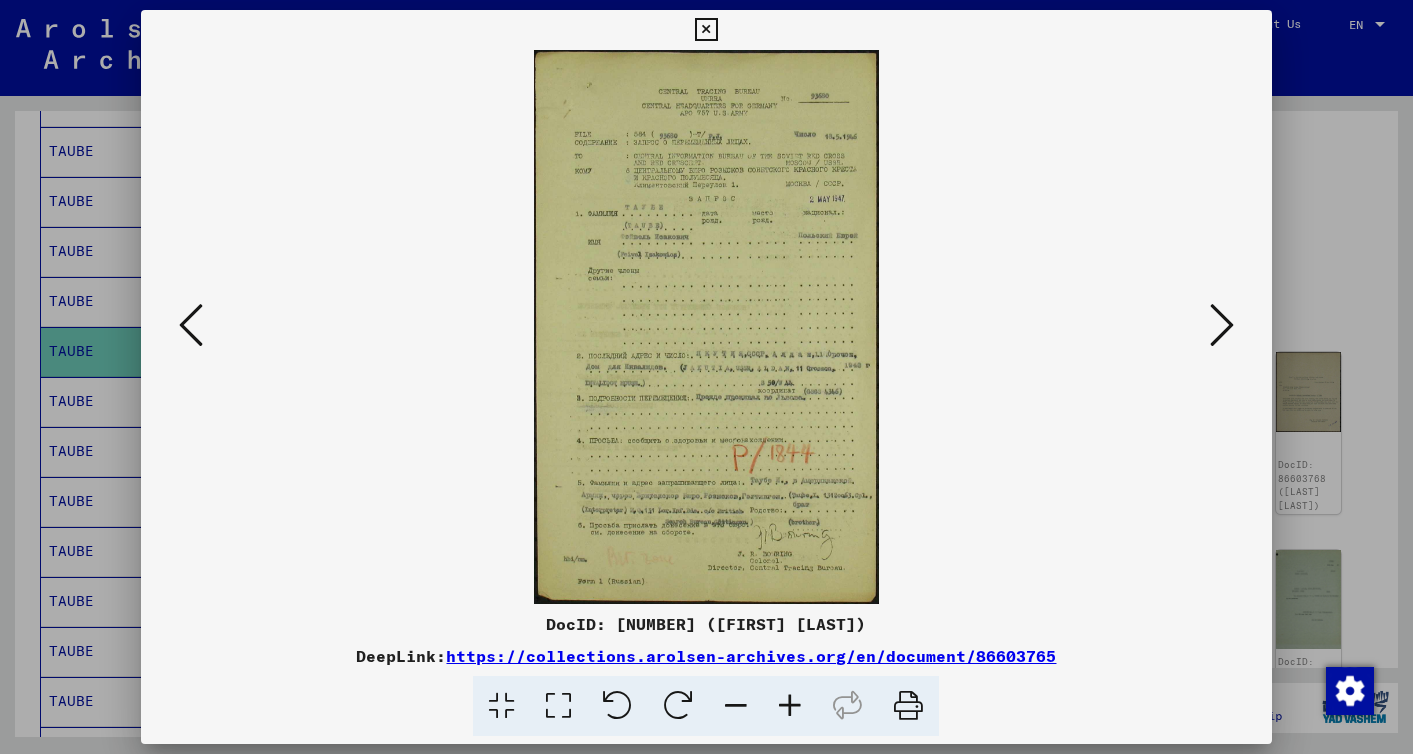 click at bounding box center (1222, 325) 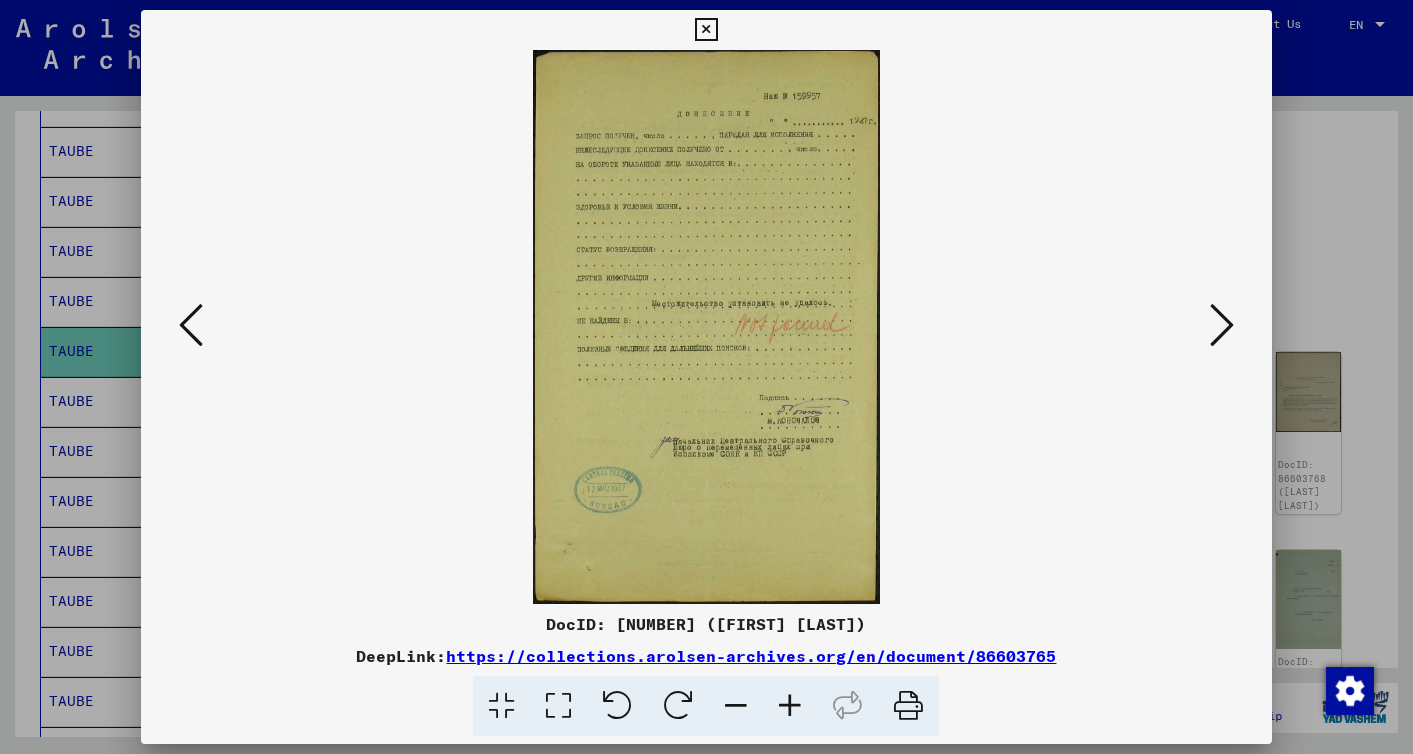 click at bounding box center (191, 325) 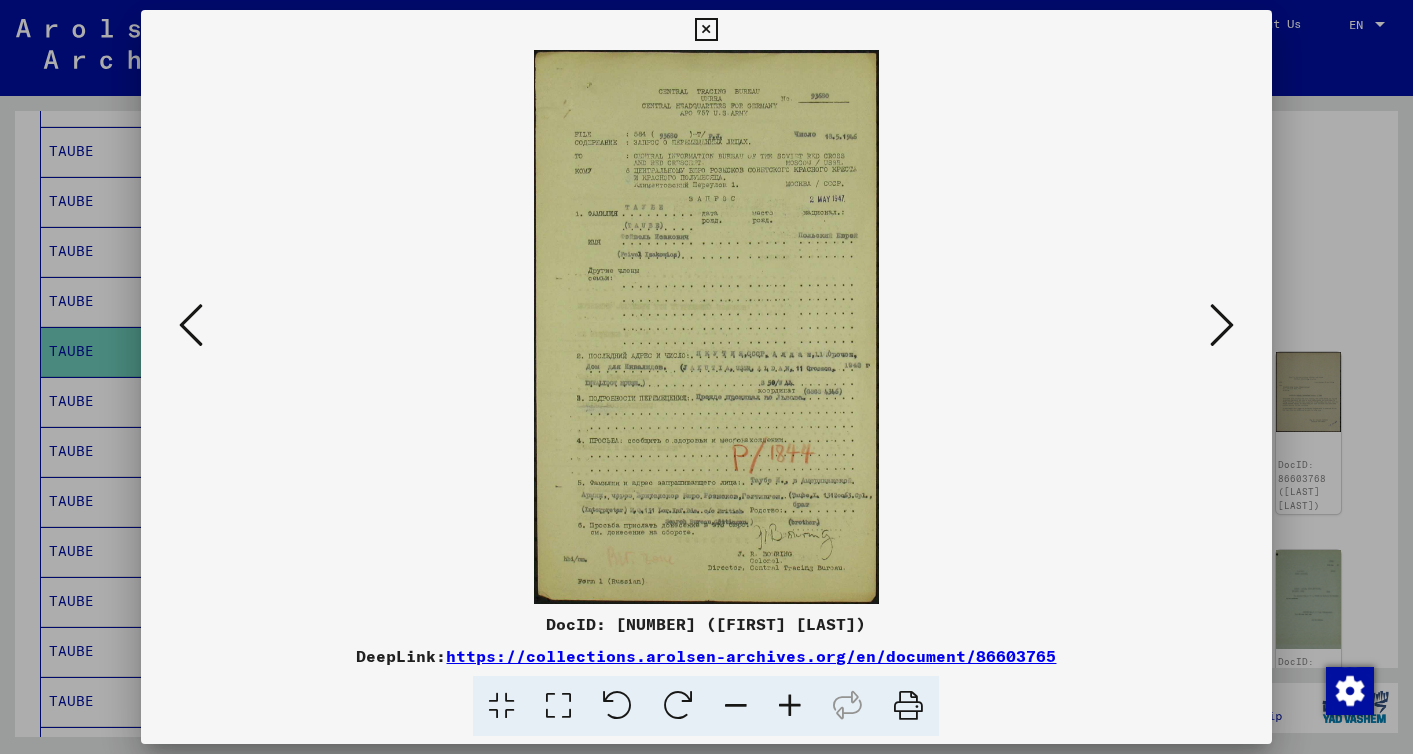 click at bounding box center (1222, 325) 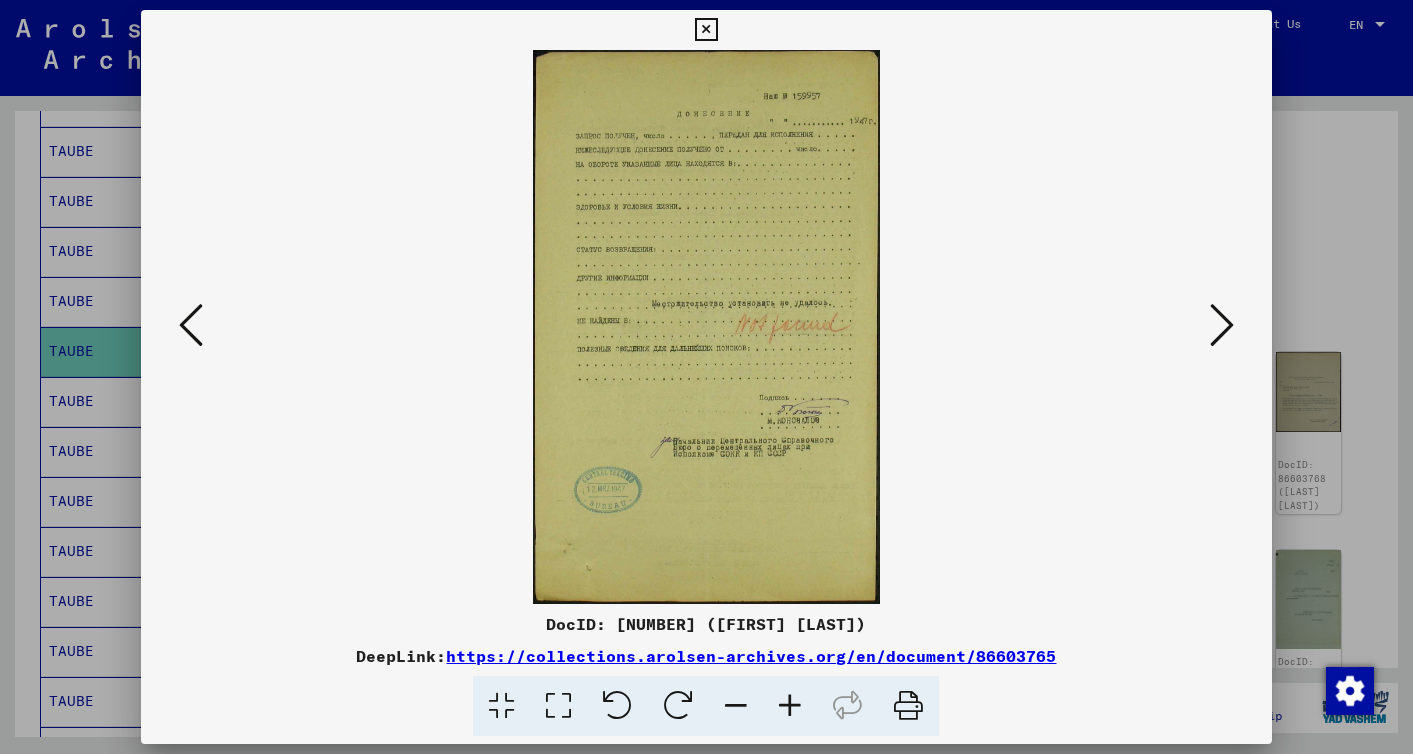 click at bounding box center (1222, 325) 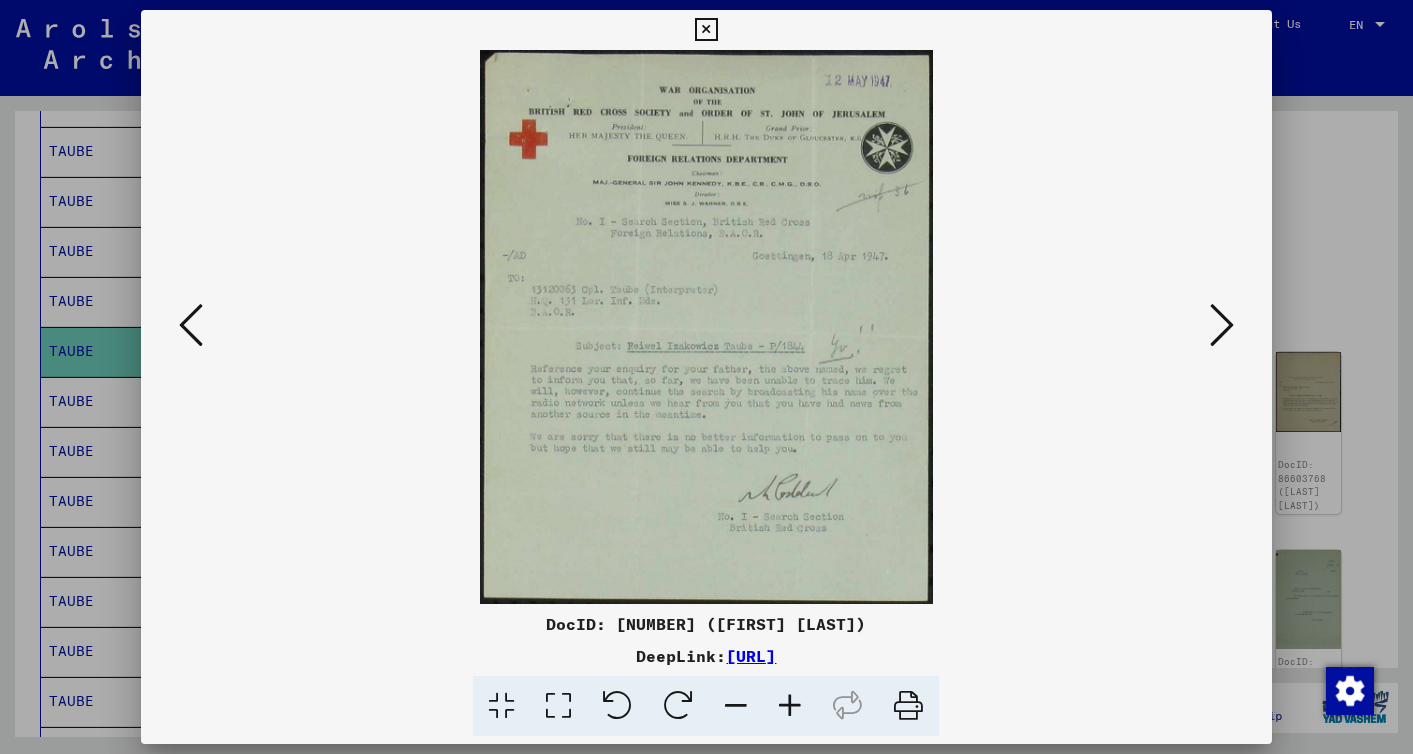click at bounding box center (1222, 325) 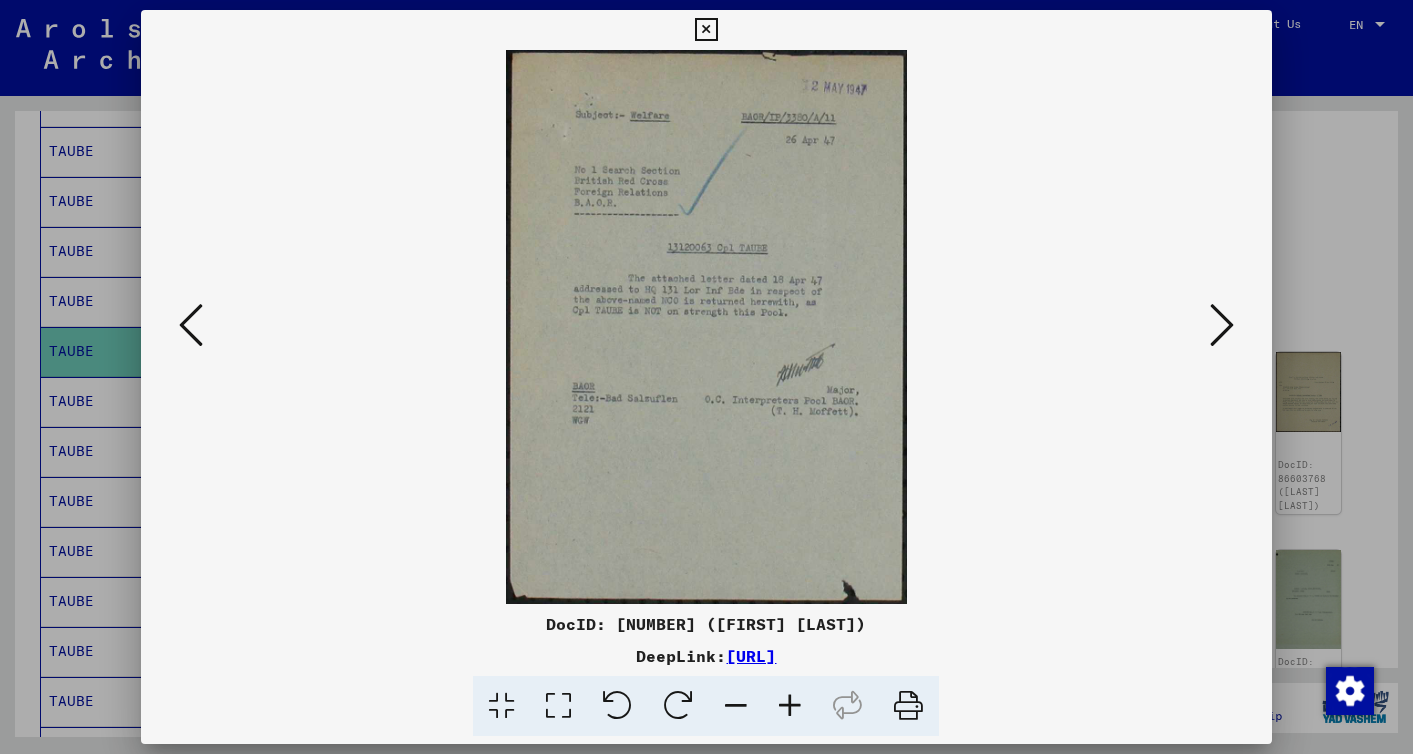 click at bounding box center (1222, 325) 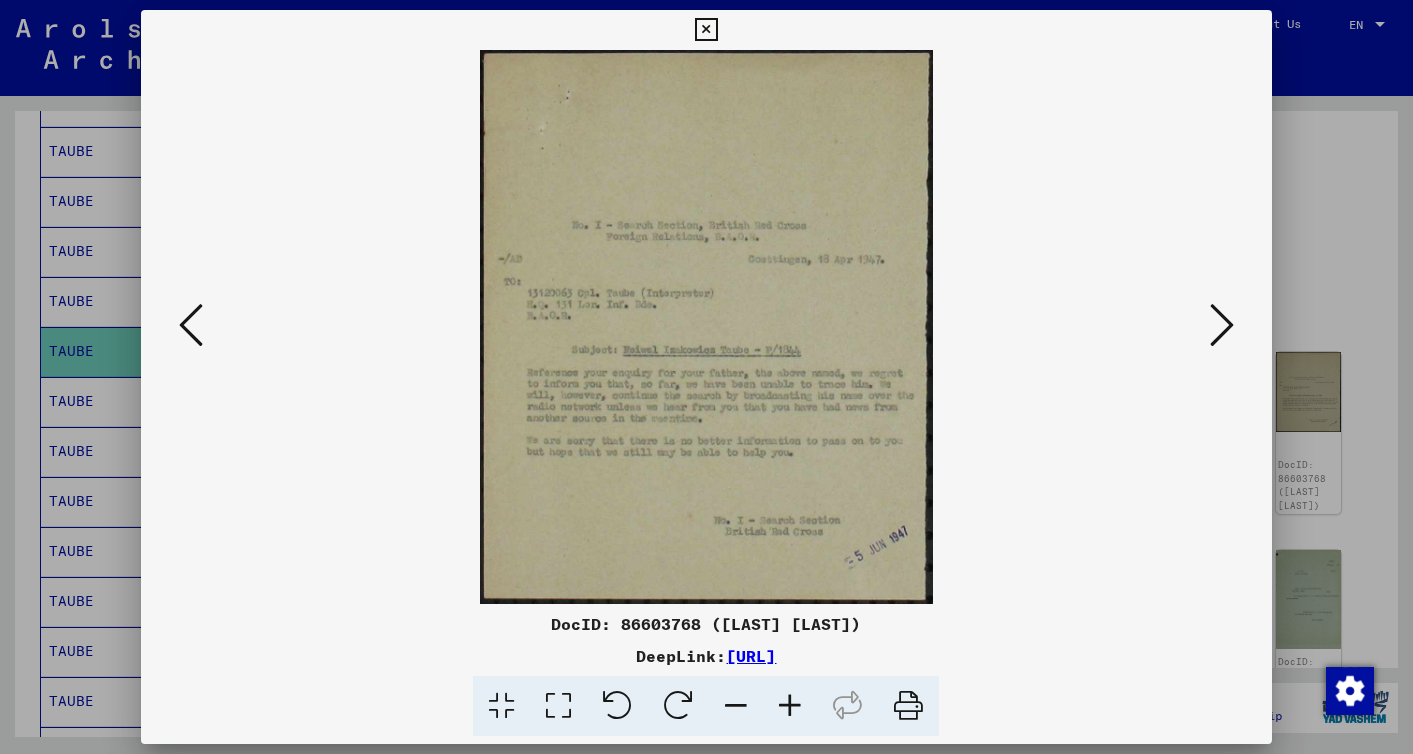 click at bounding box center (790, 706) 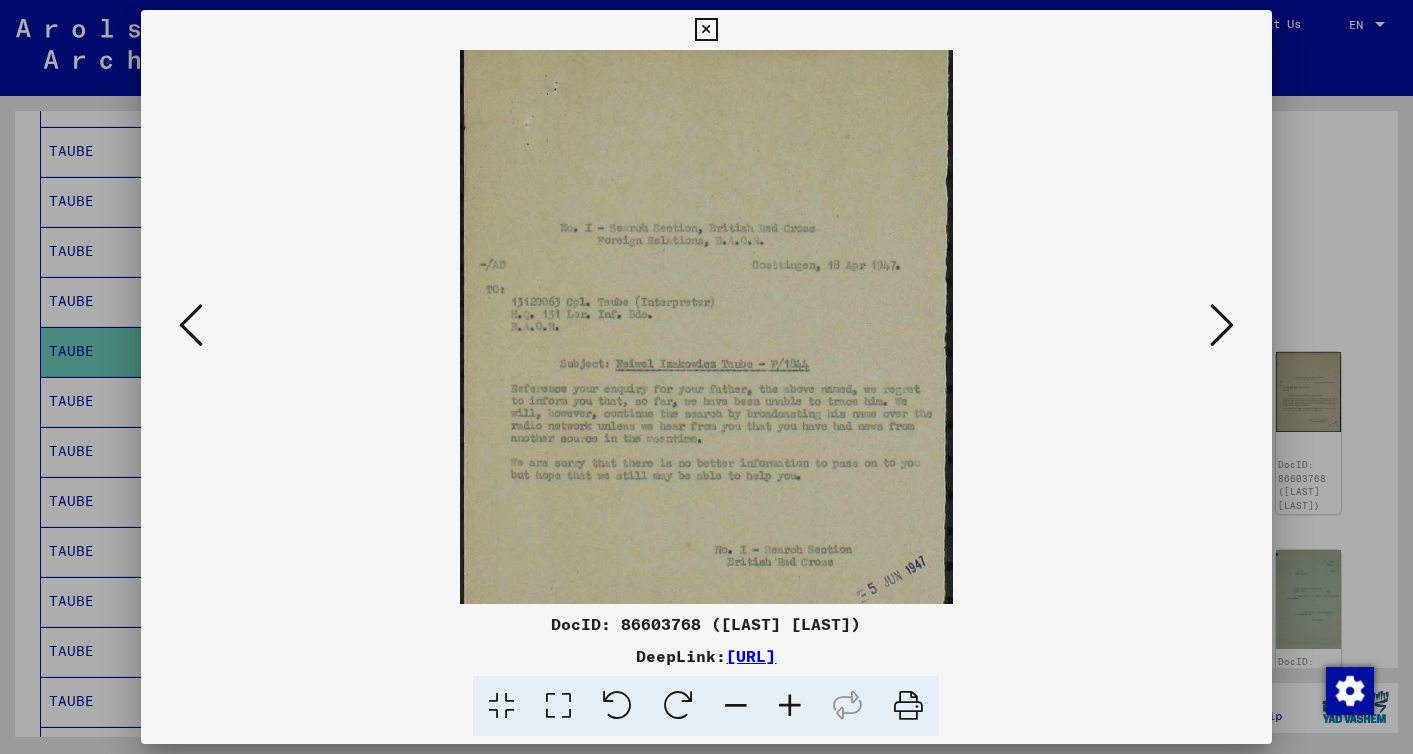 scroll, scrollTop: 14, scrollLeft: 0, axis: vertical 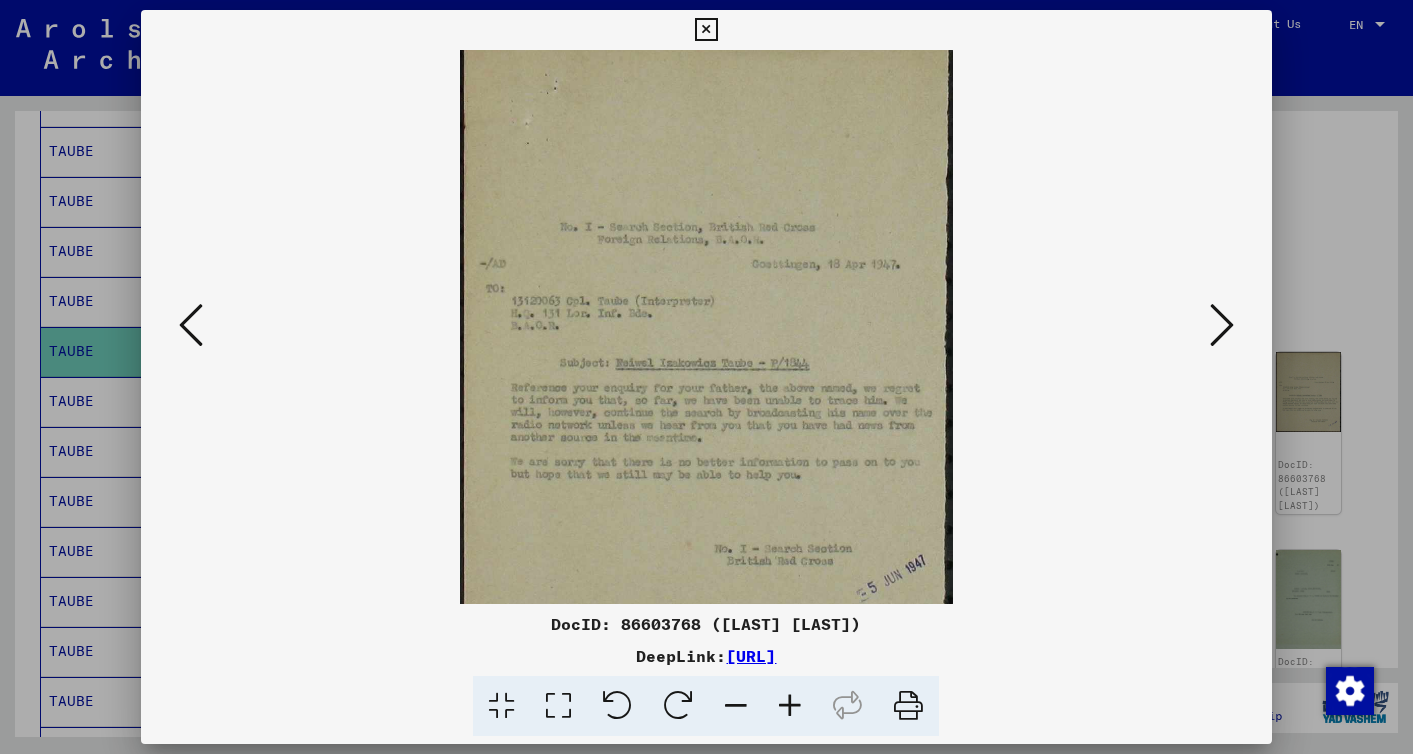 drag, startPoint x: 795, startPoint y: 369, endPoint x: 795, endPoint y: 355, distance: 14 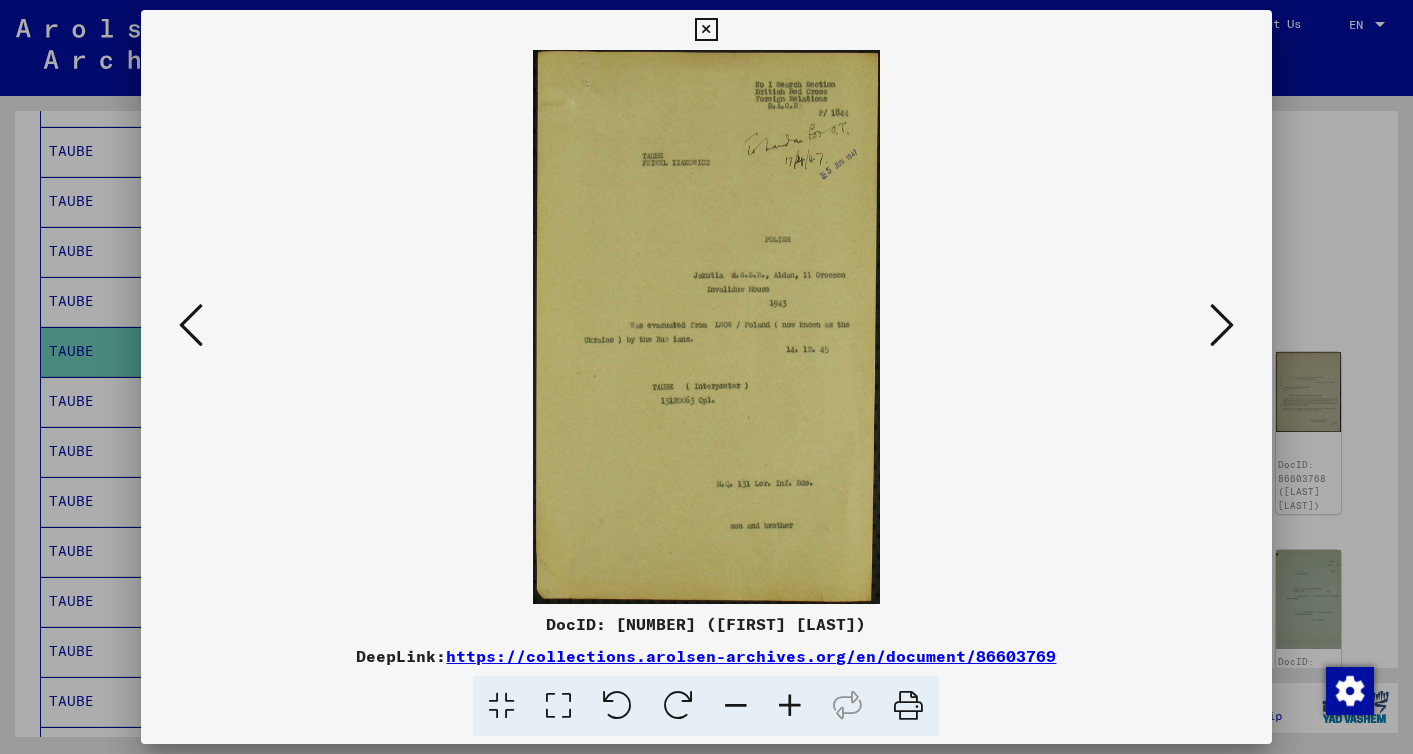 scroll, scrollTop: 0, scrollLeft: 0, axis: both 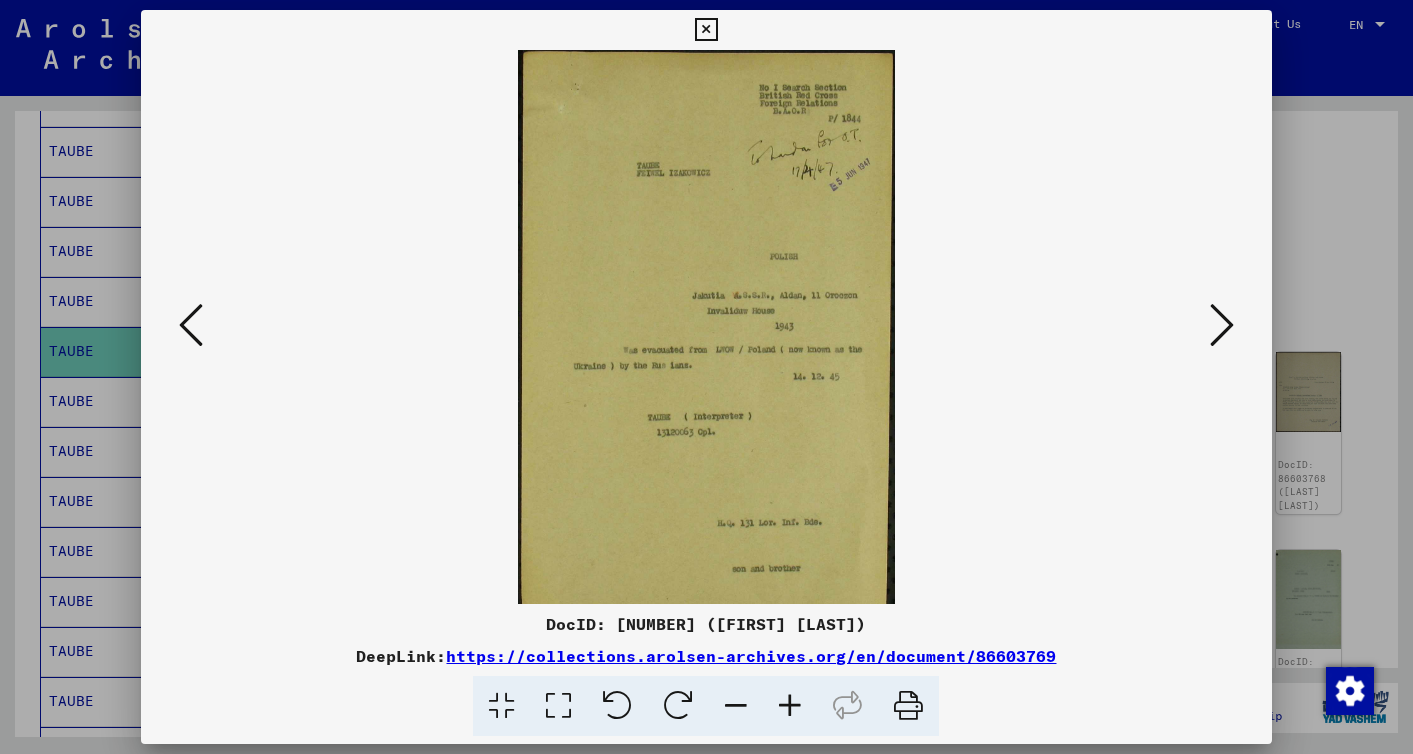 click at bounding box center [790, 706] 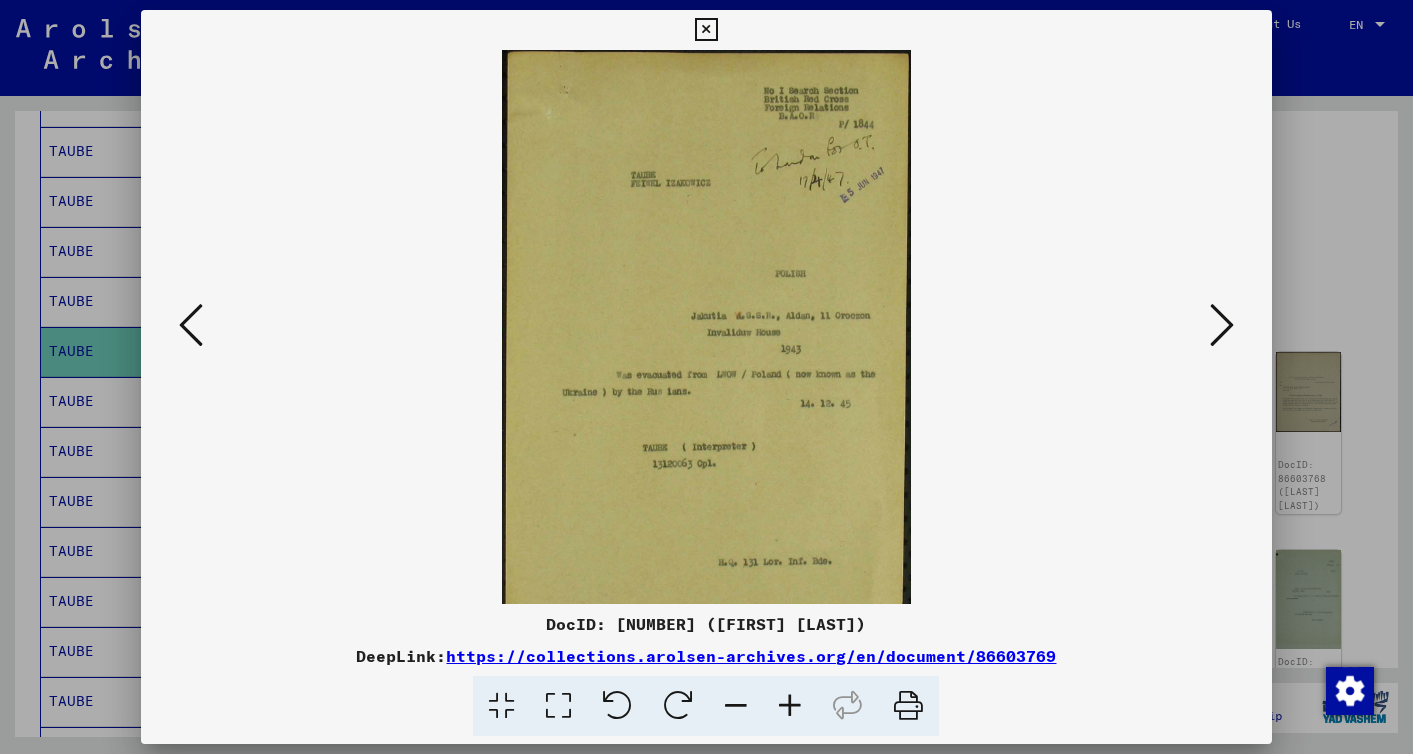 click at bounding box center [790, 706] 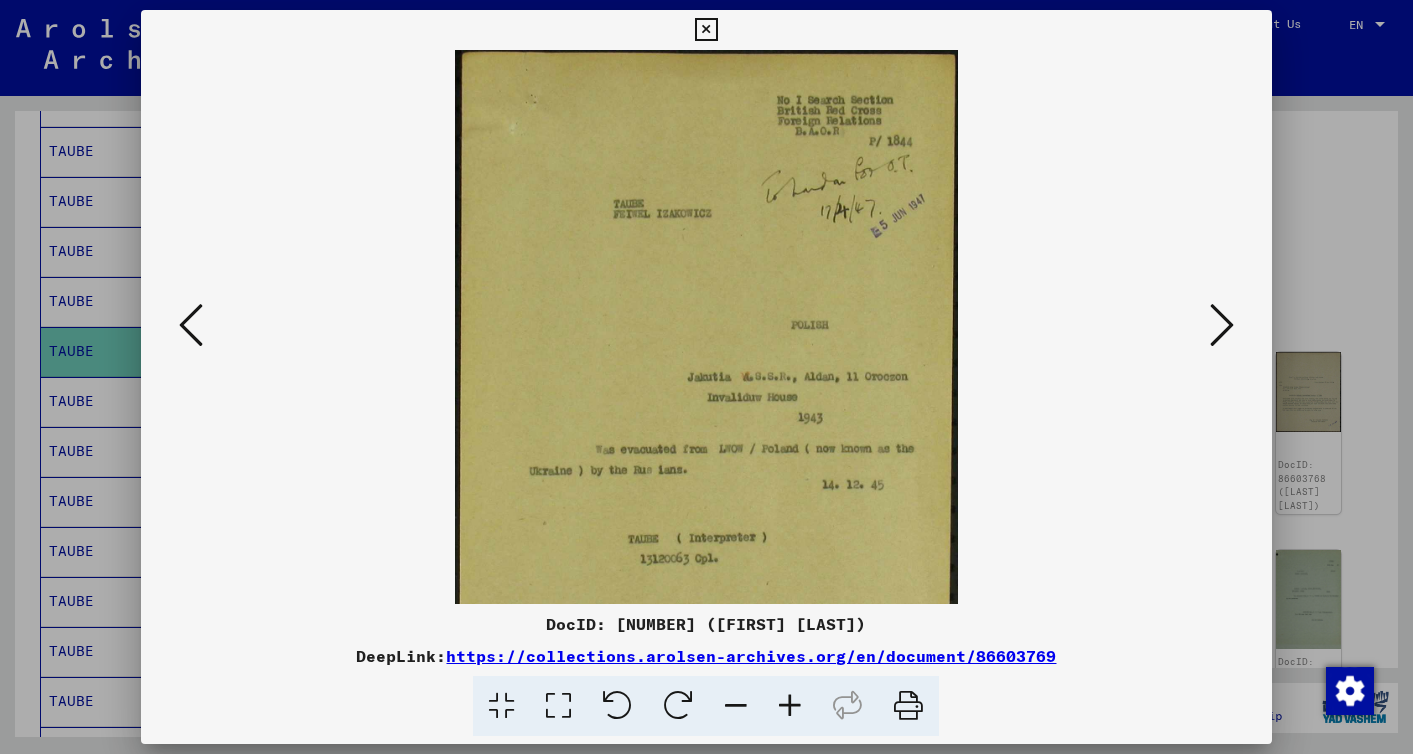 click at bounding box center (790, 706) 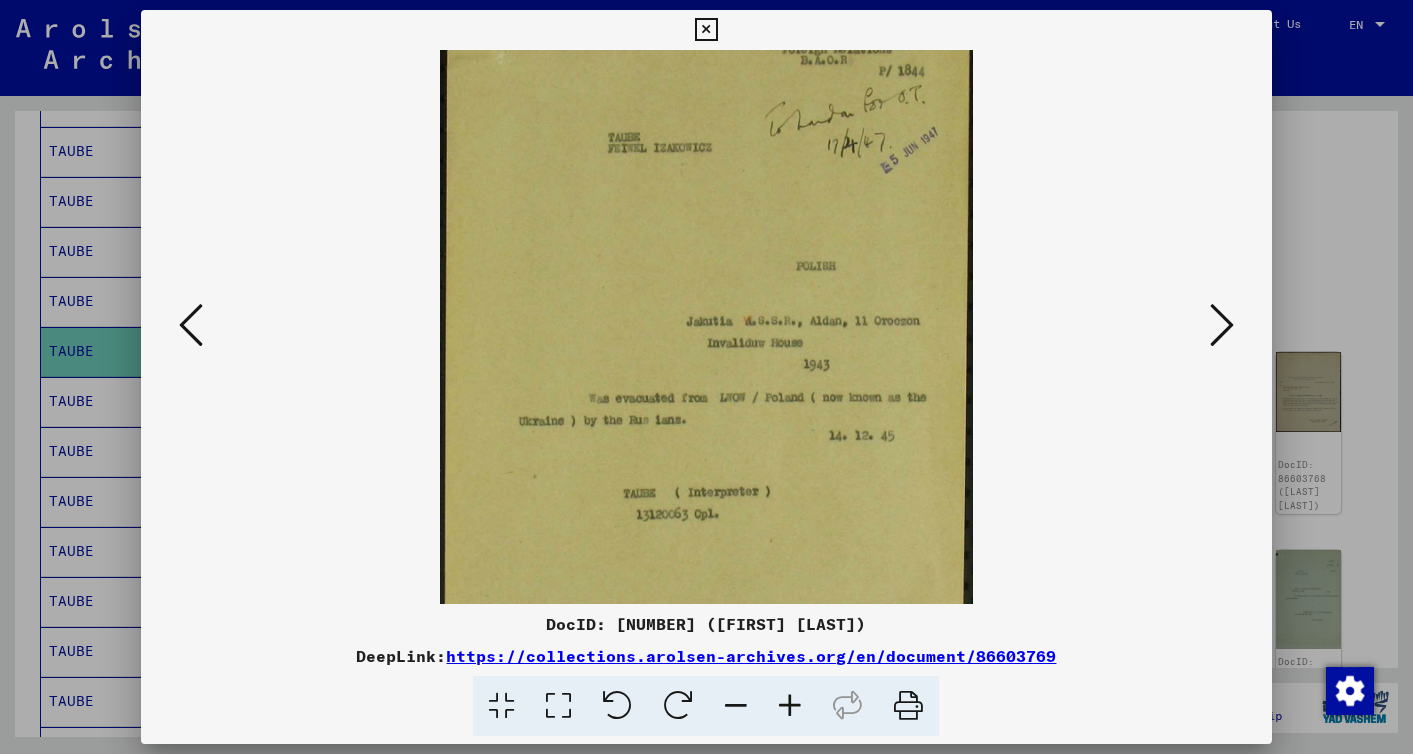 scroll, scrollTop: 77, scrollLeft: 0, axis: vertical 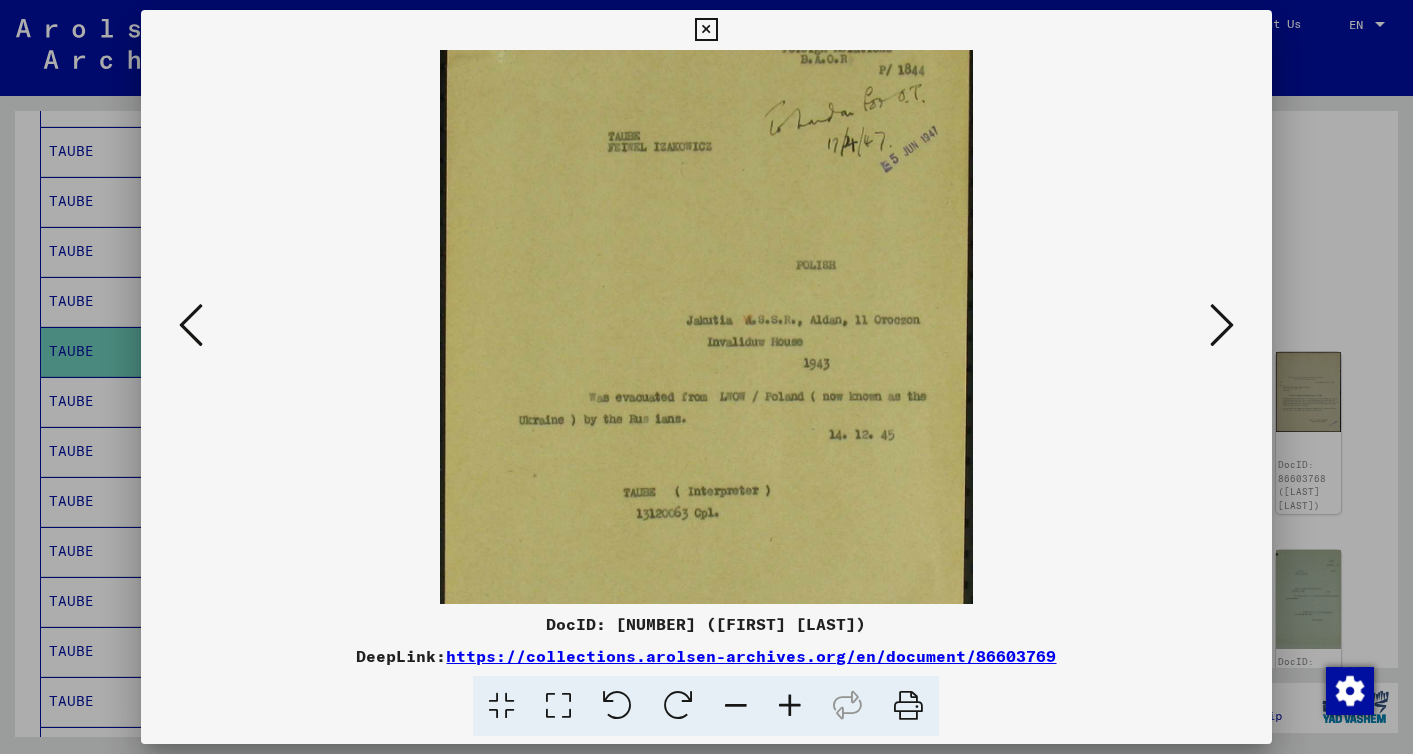 drag, startPoint x: 838, startPoint y: 474, endPoint x: 851, endPoint y: 397, distance: 78.08969 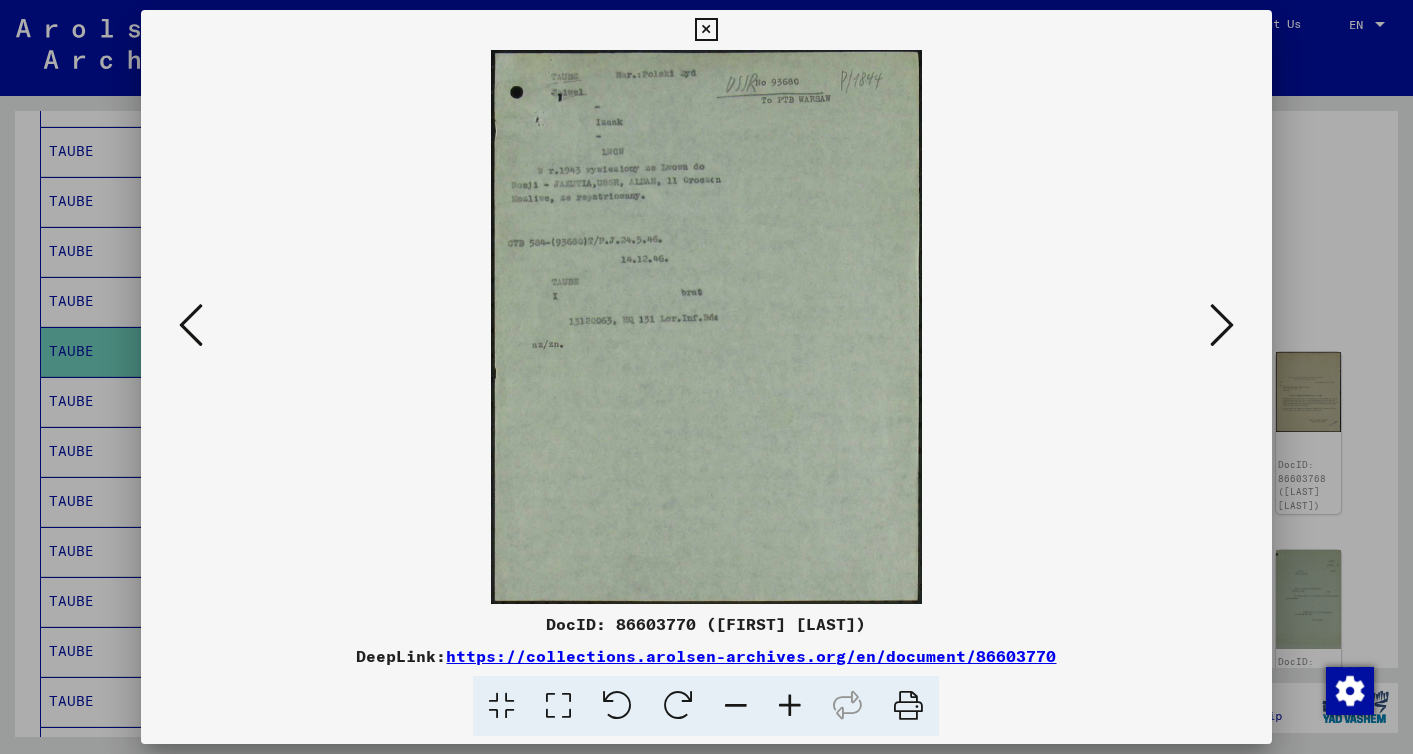 click at bounding box center (1222, 325) 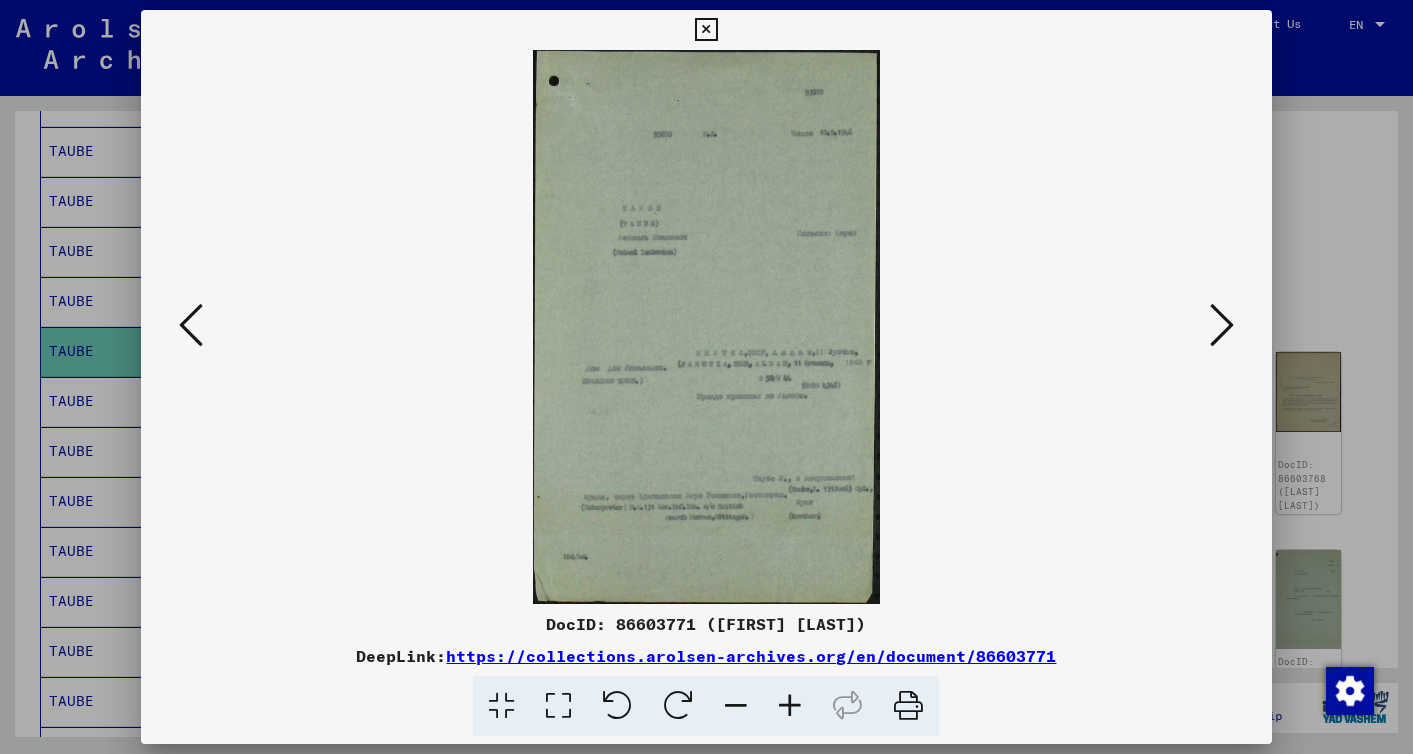 click at bounding box center [790, 706] 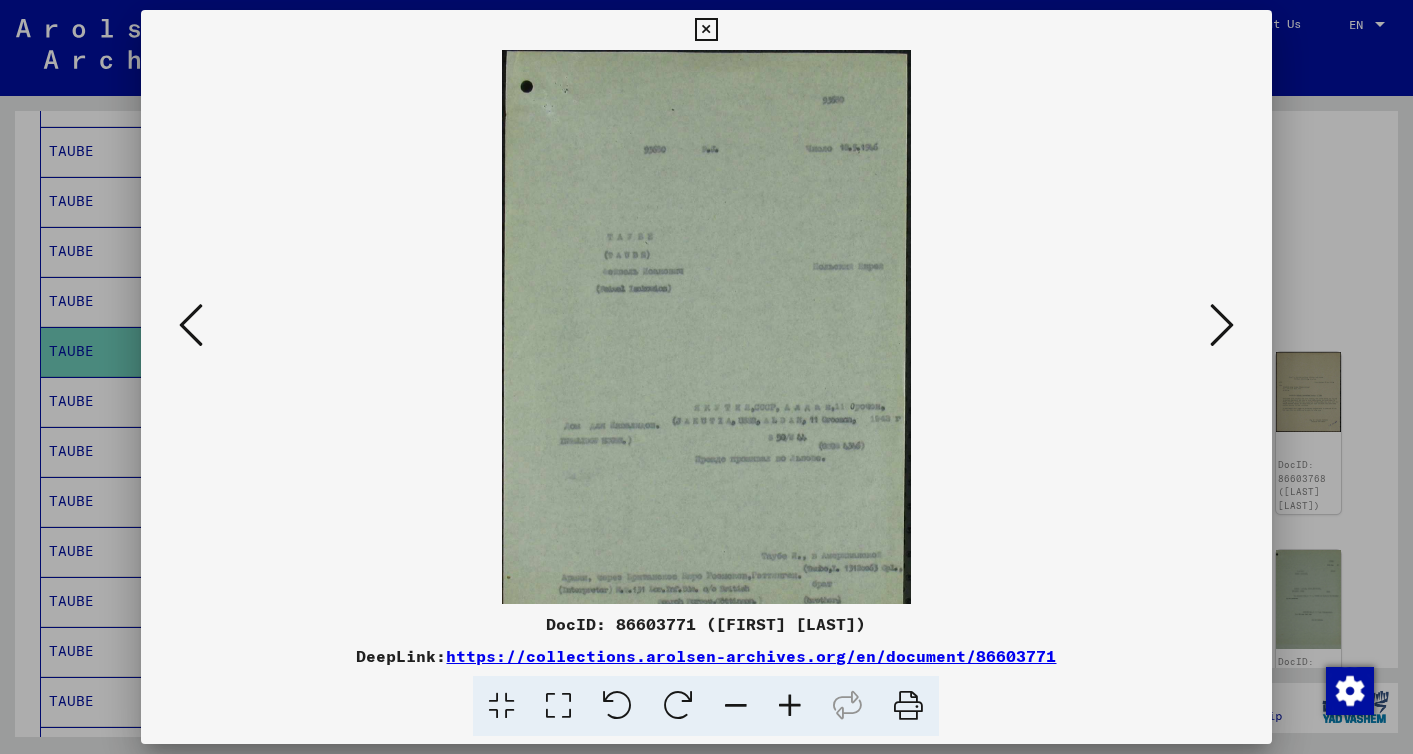 click at bounding box center (790, 706) 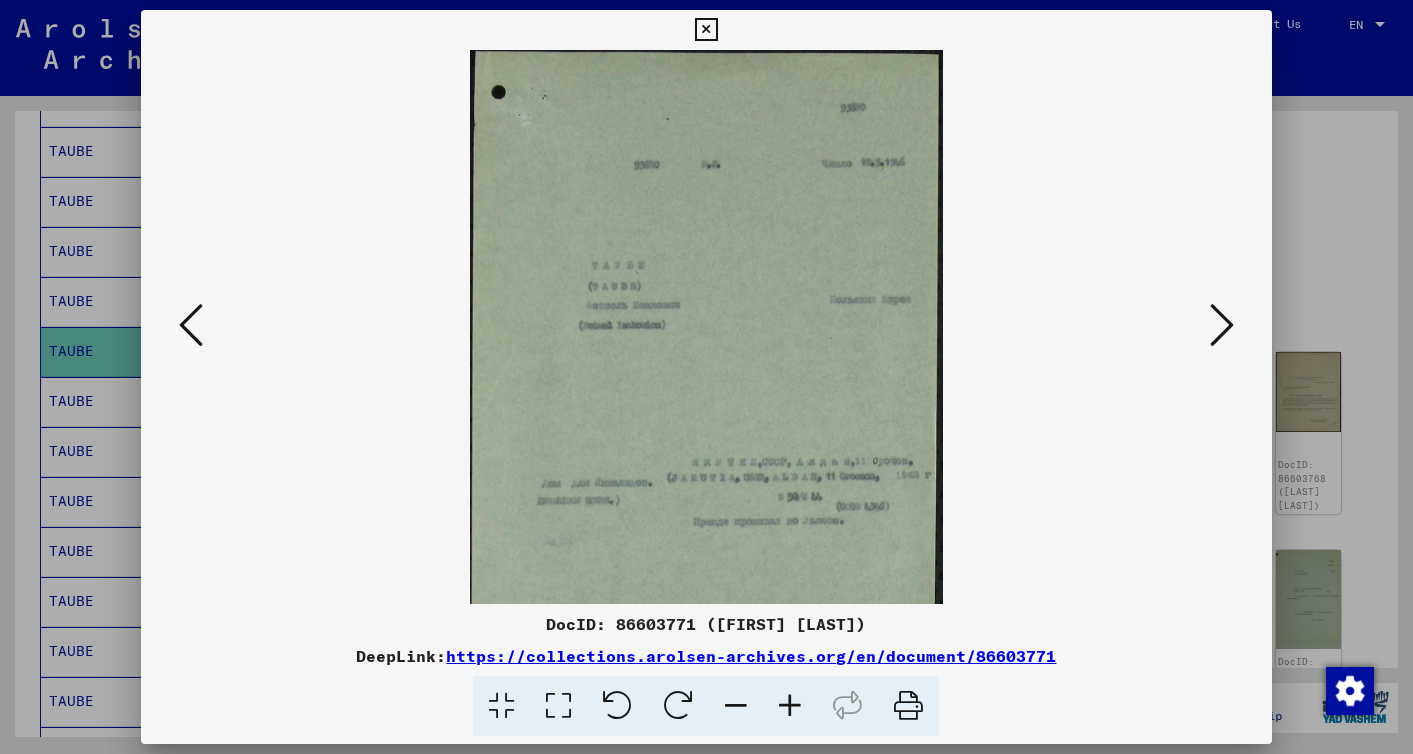 click at bounding box center [790, 706] 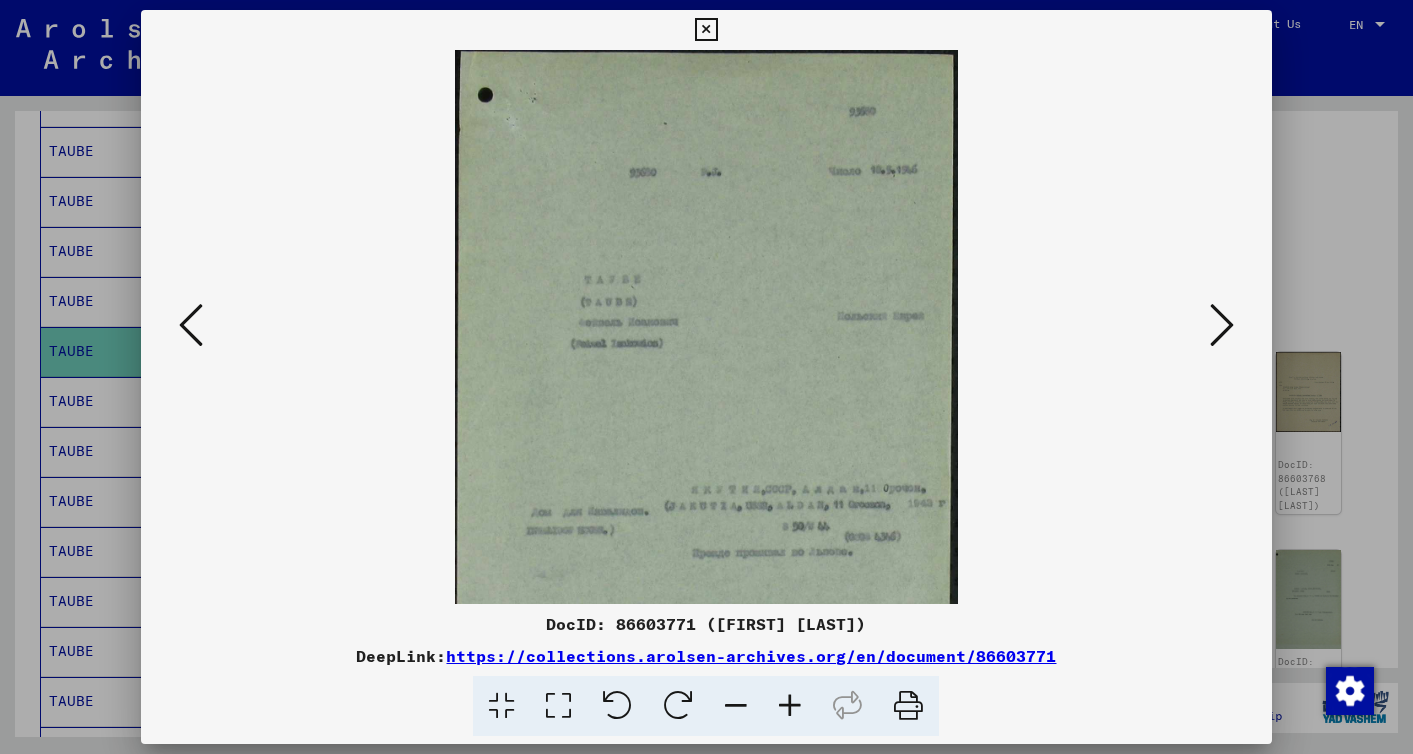 scroll, scrollTop: 250, scrollLeft: 0, axis: vertical 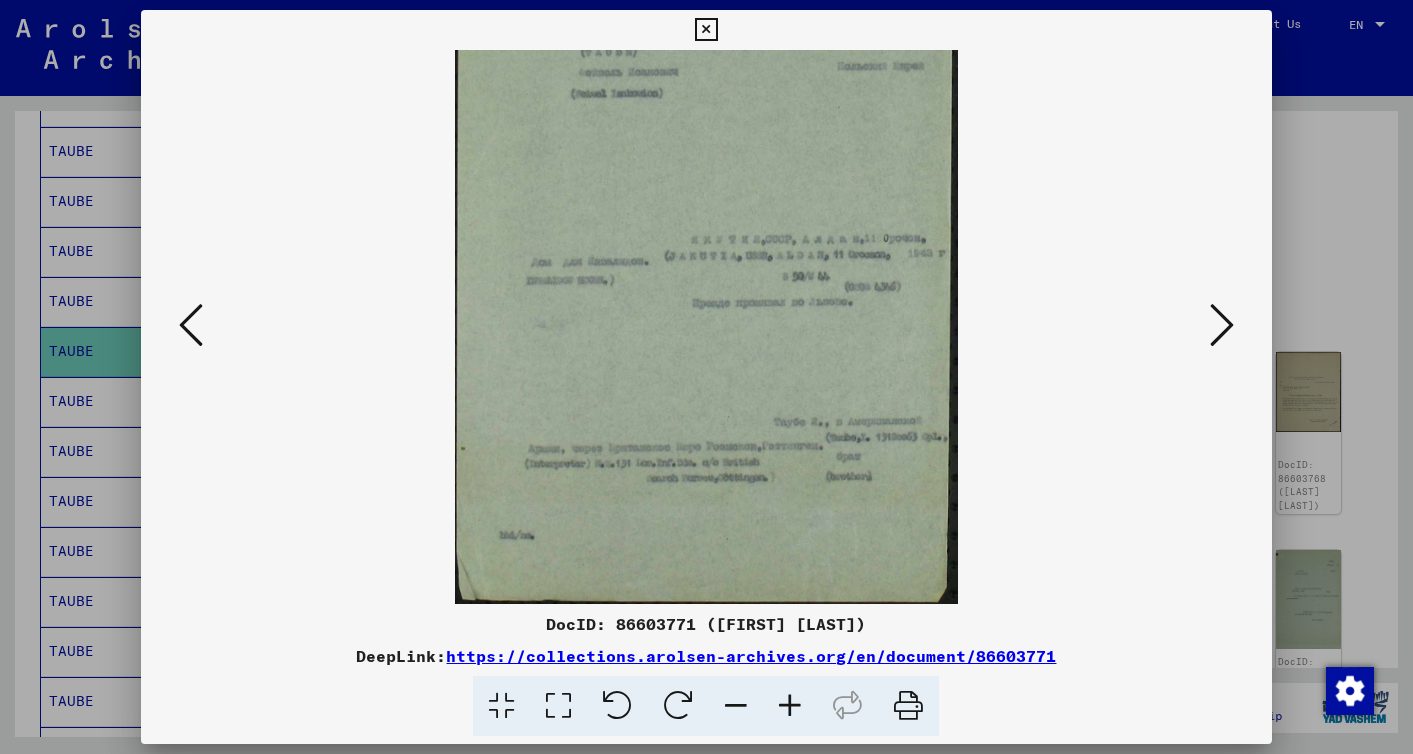 drag, startPoint x: 815, startPoint y: 514, endPoint x: 861, endPoint y: 237, distance: 280.79352 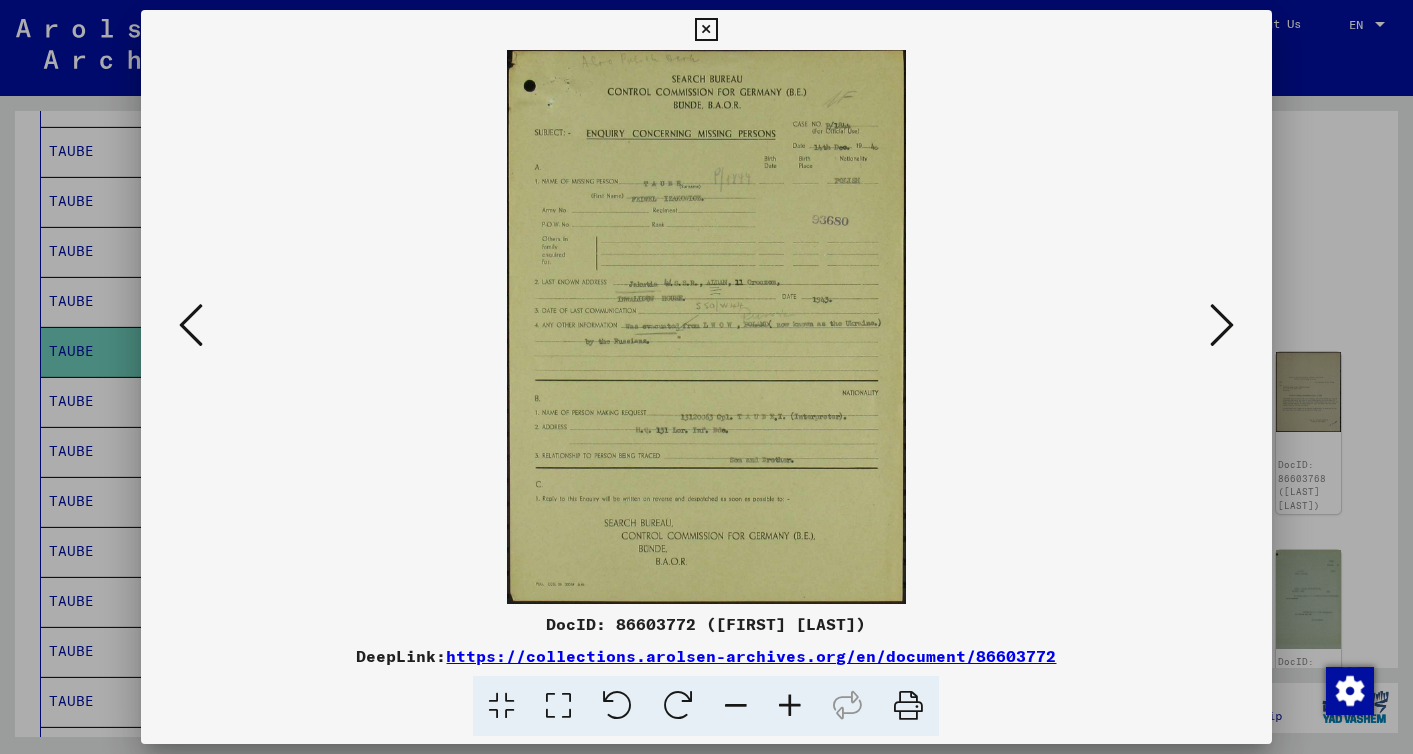 click at bounding box center [1222, 325] 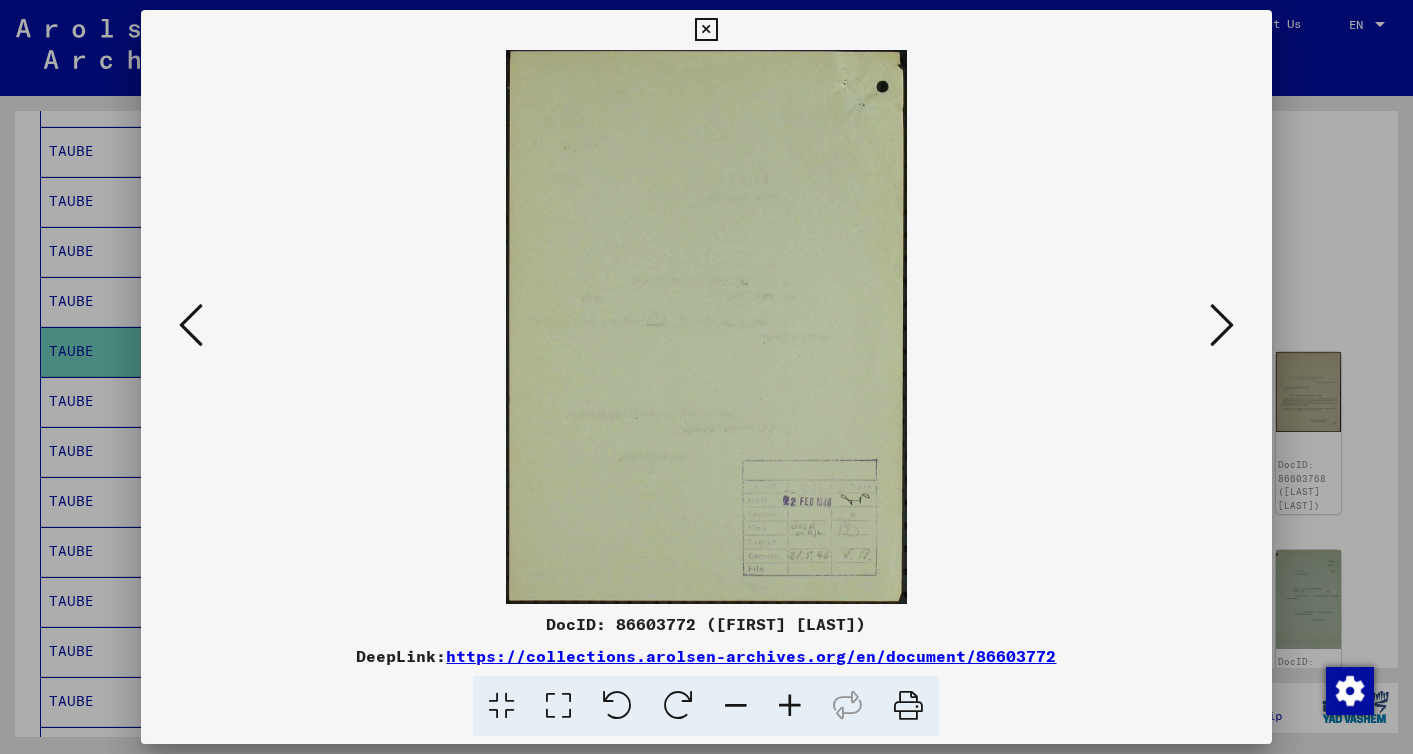 click at bounding box center (1222, 325) 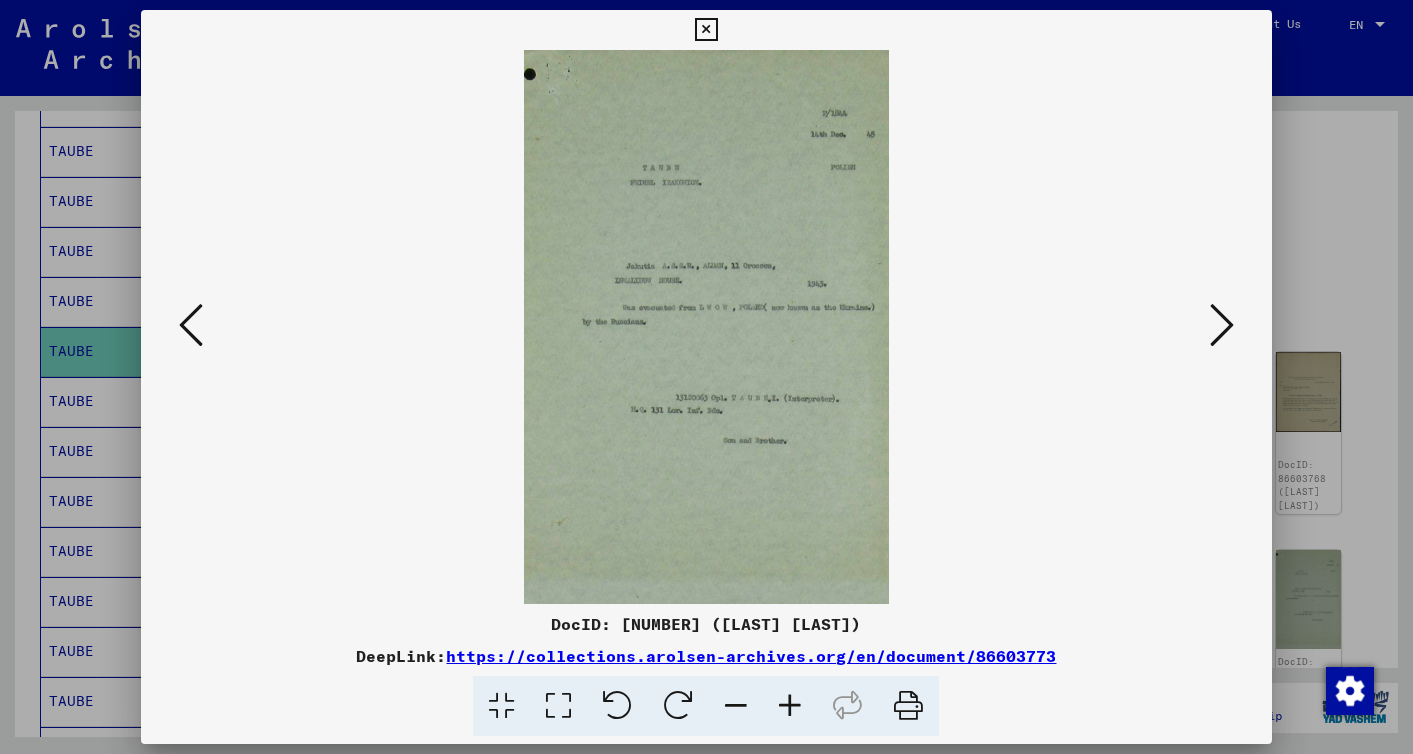 click at bounding box center [1222, 325] 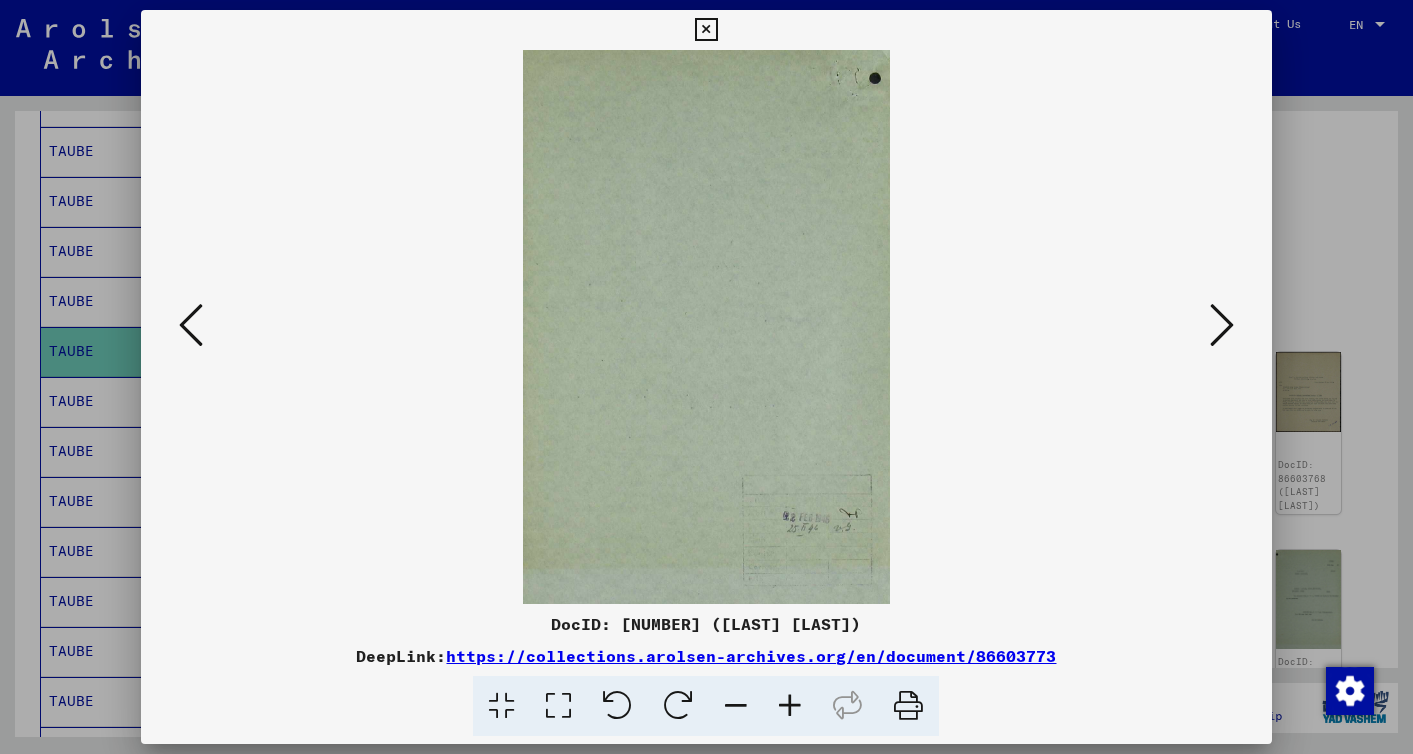 click at bounding box center (1222, 325) 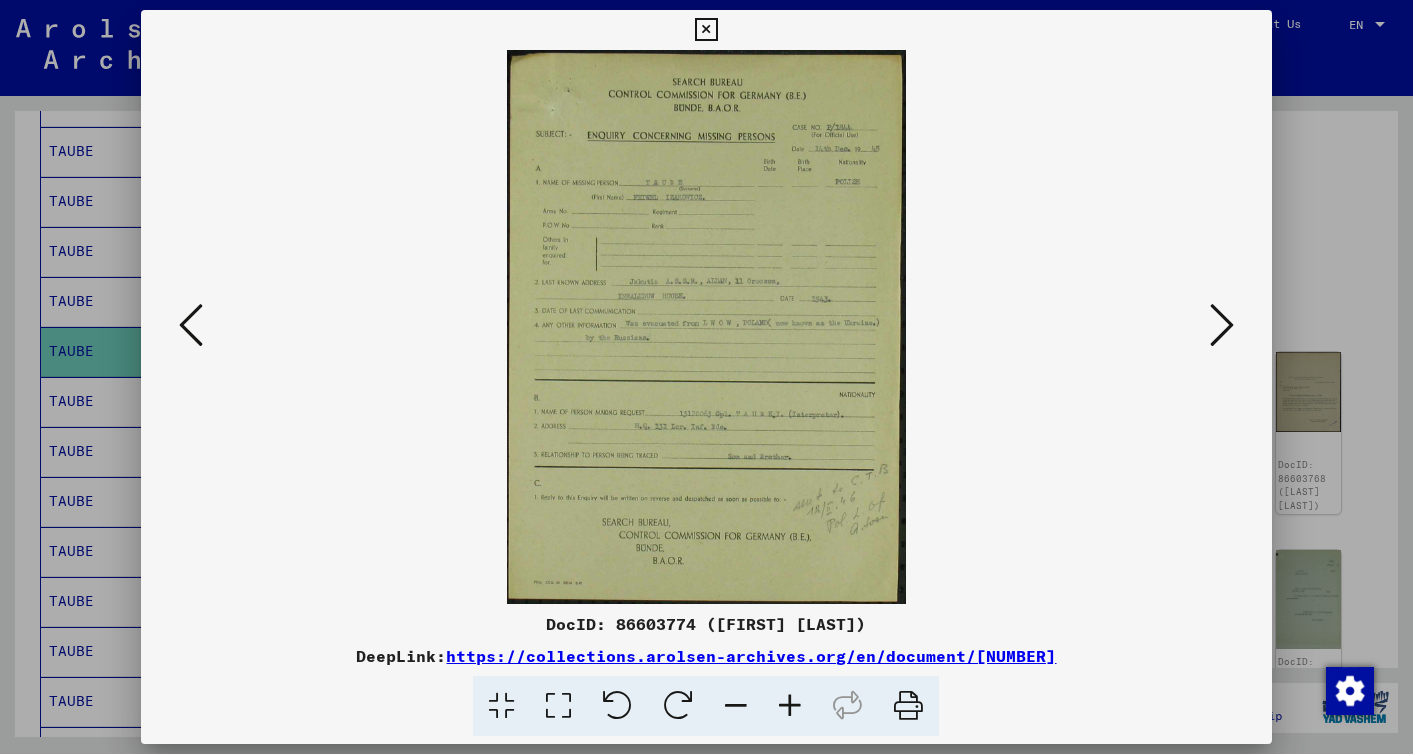 drag, startPoint x: 1217, startPoint y: 322, endPoint x: 1181, endPoint y: 452, distance: 134.89255 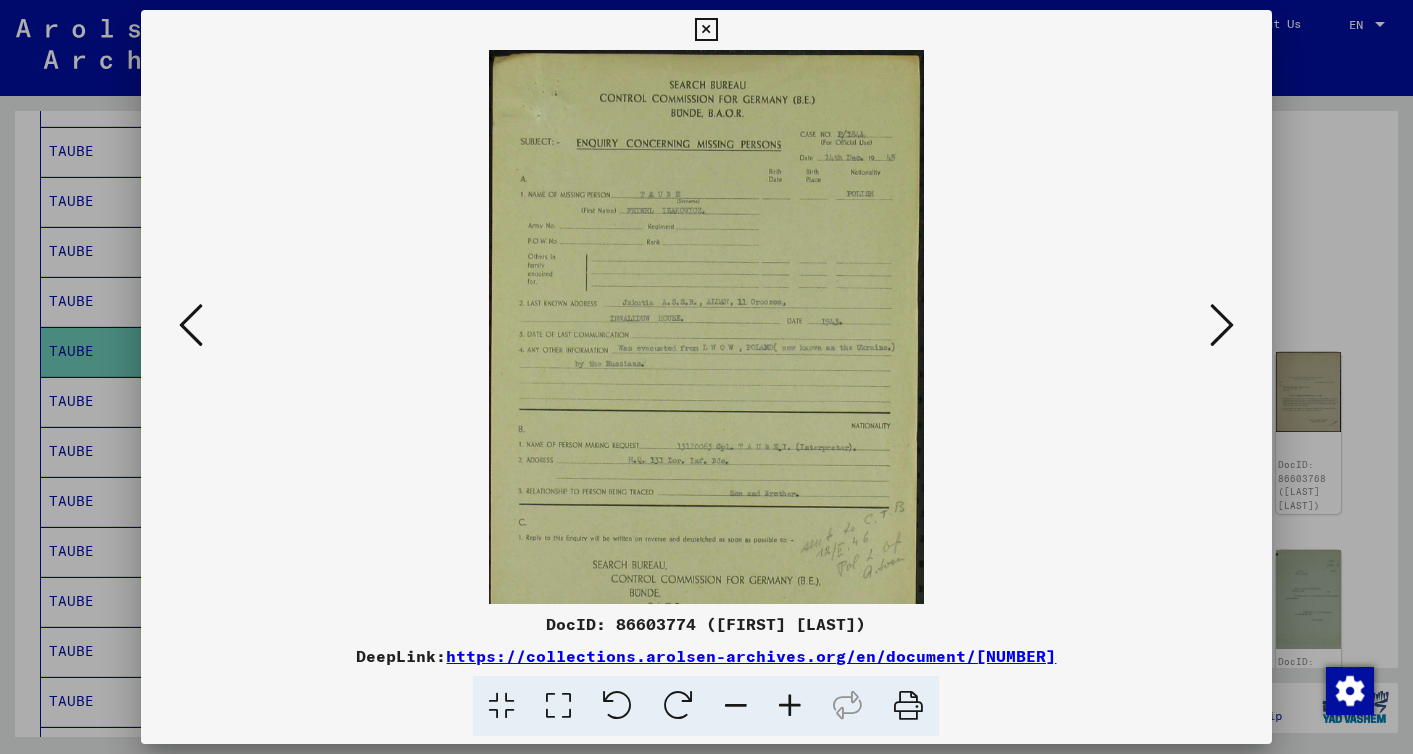 click at bounding box center (790, 706) 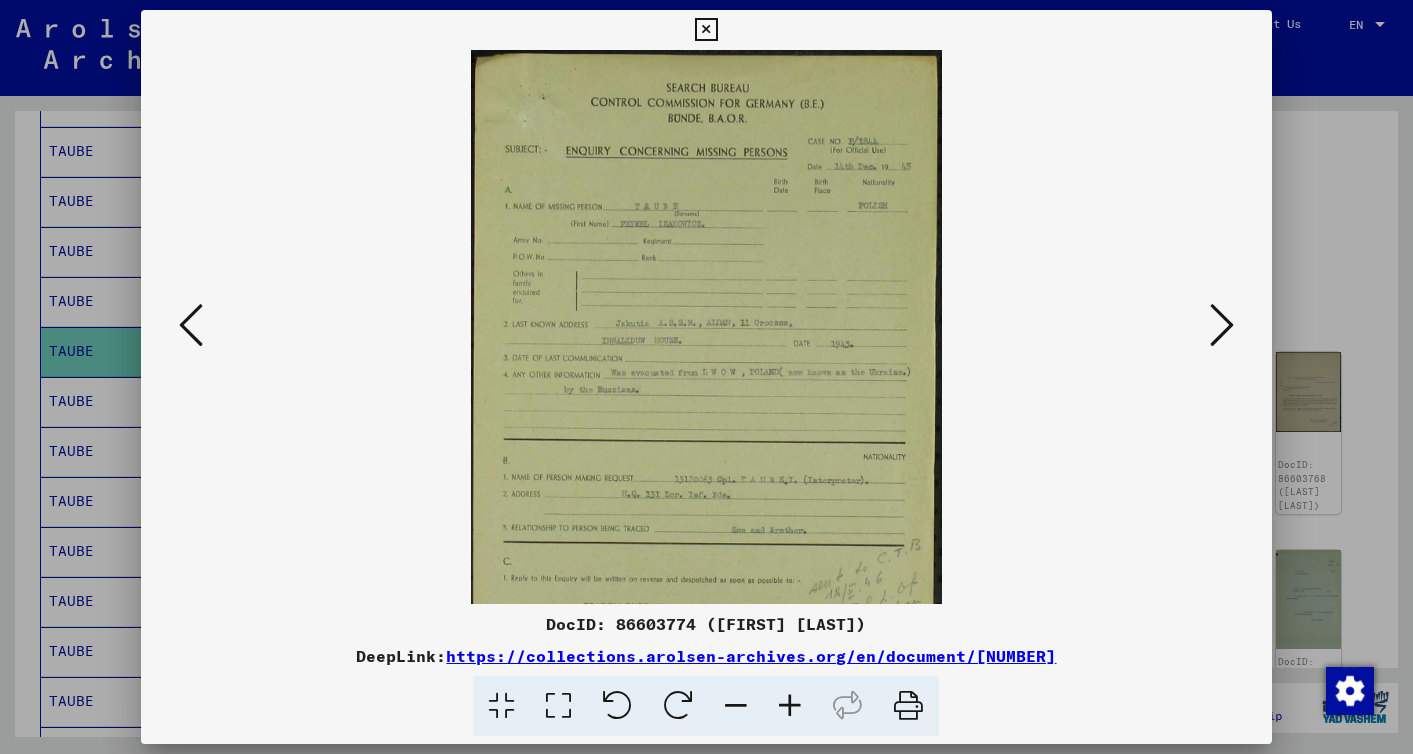 click at bounding box center [790, 706] 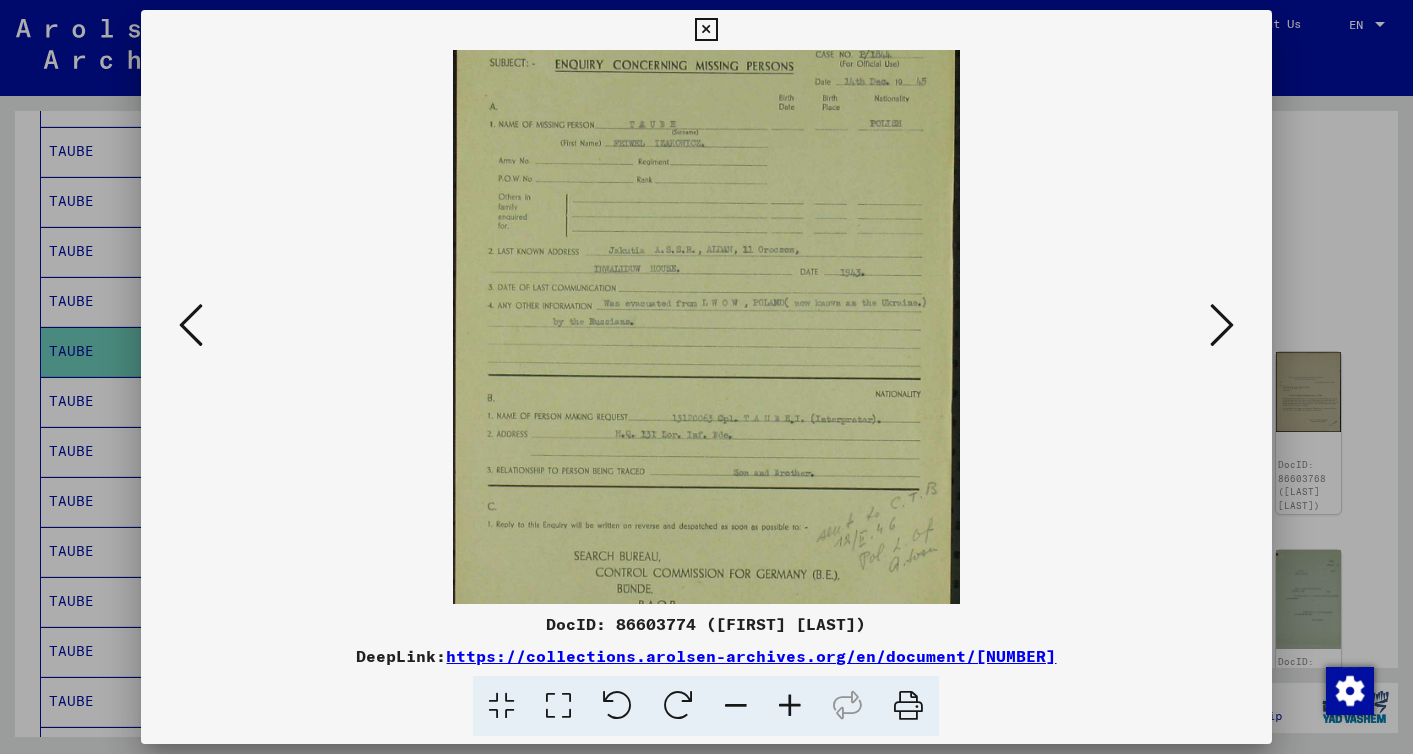 scroll, scrollTop: 150, scrollLeft: 0, axis: vertical 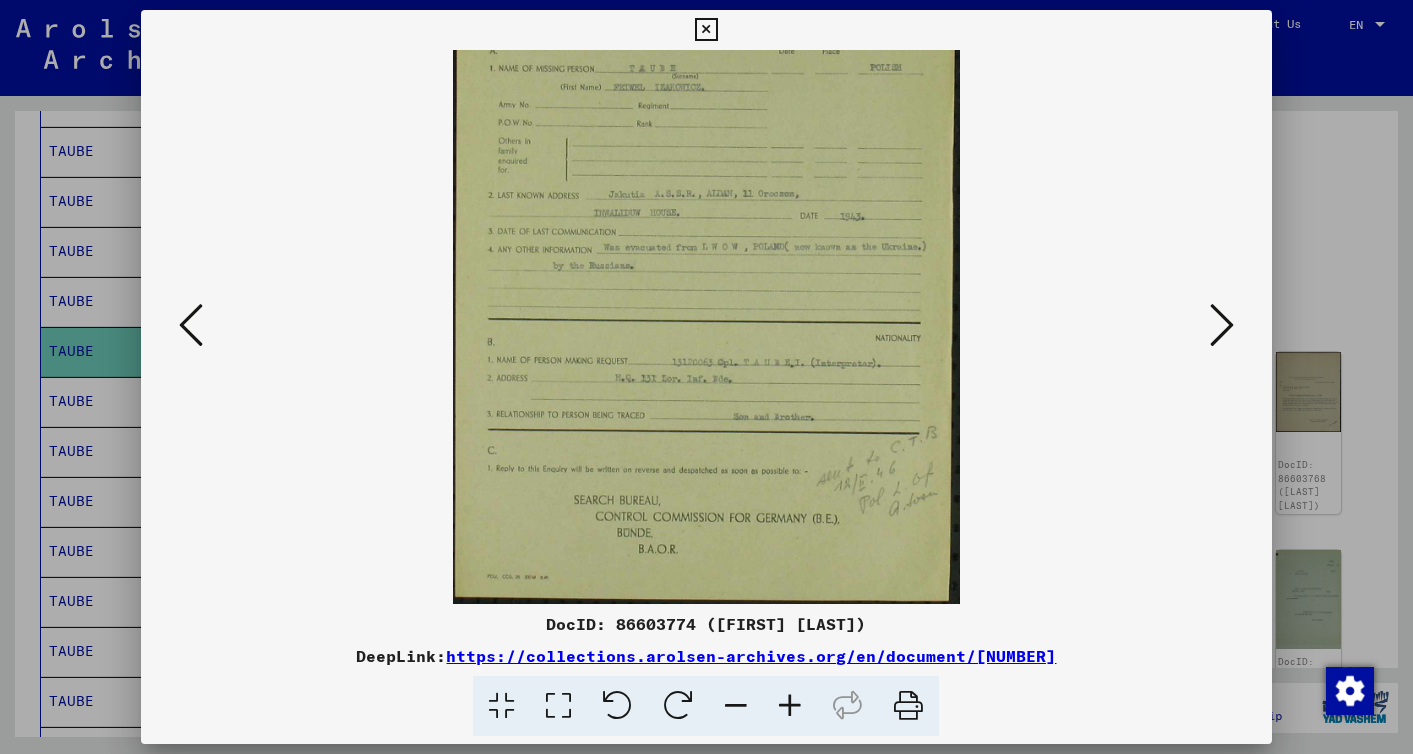 drag, startPoint x: 844, startPoint y: 392, endPoint x: 863, endPoint y: 192, distance: 200.90047 